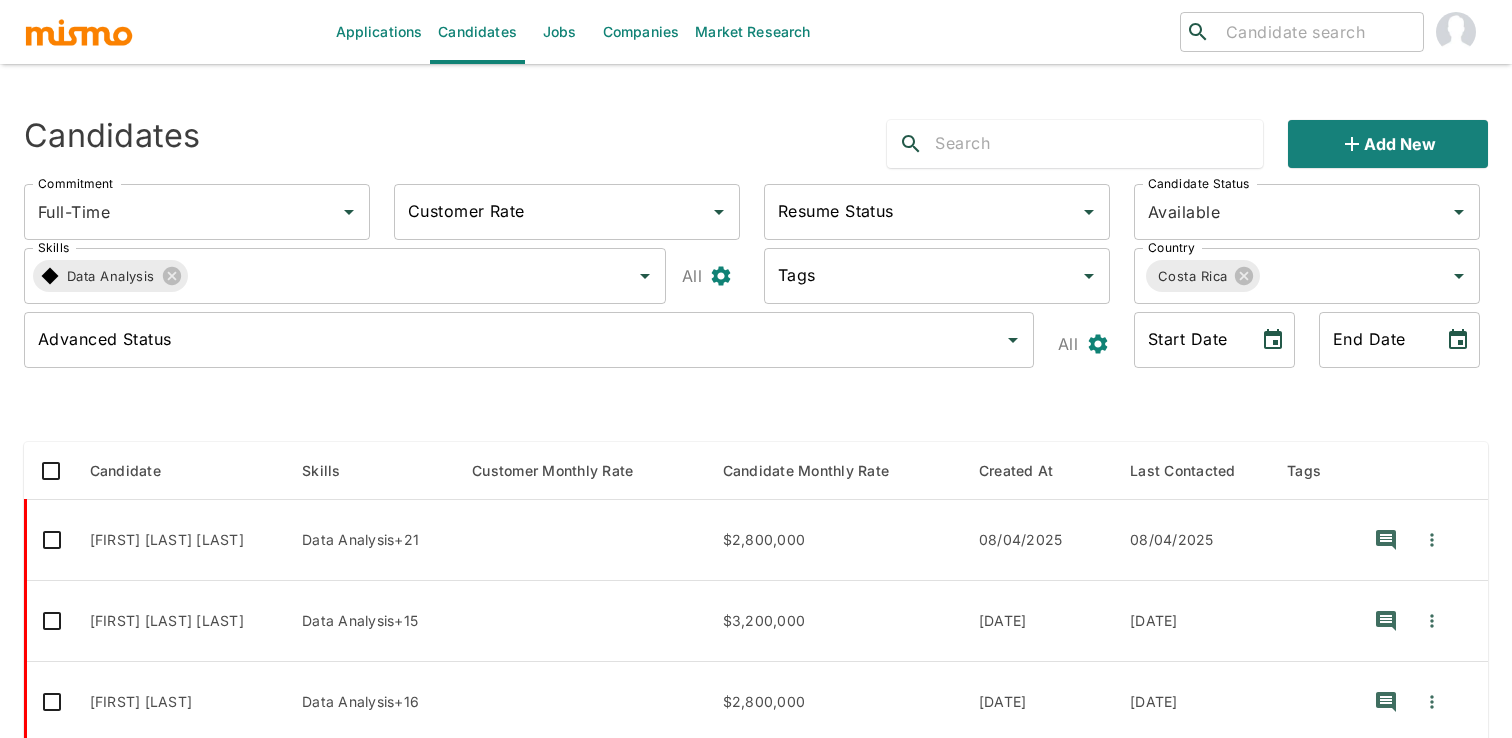 scroll, scrollTop: 0, scrollLeft: 0, axis: both 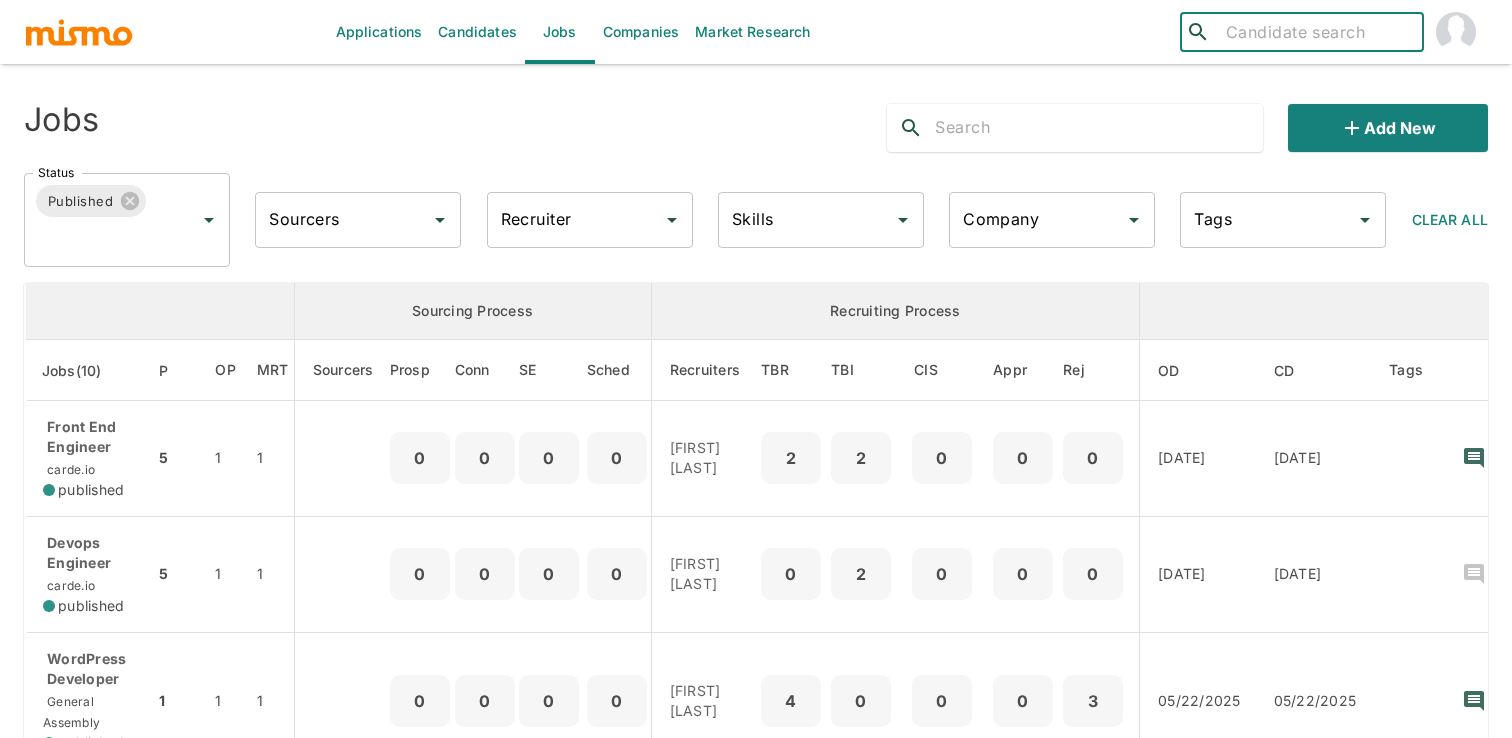 click at bounding box center (1316, 32) 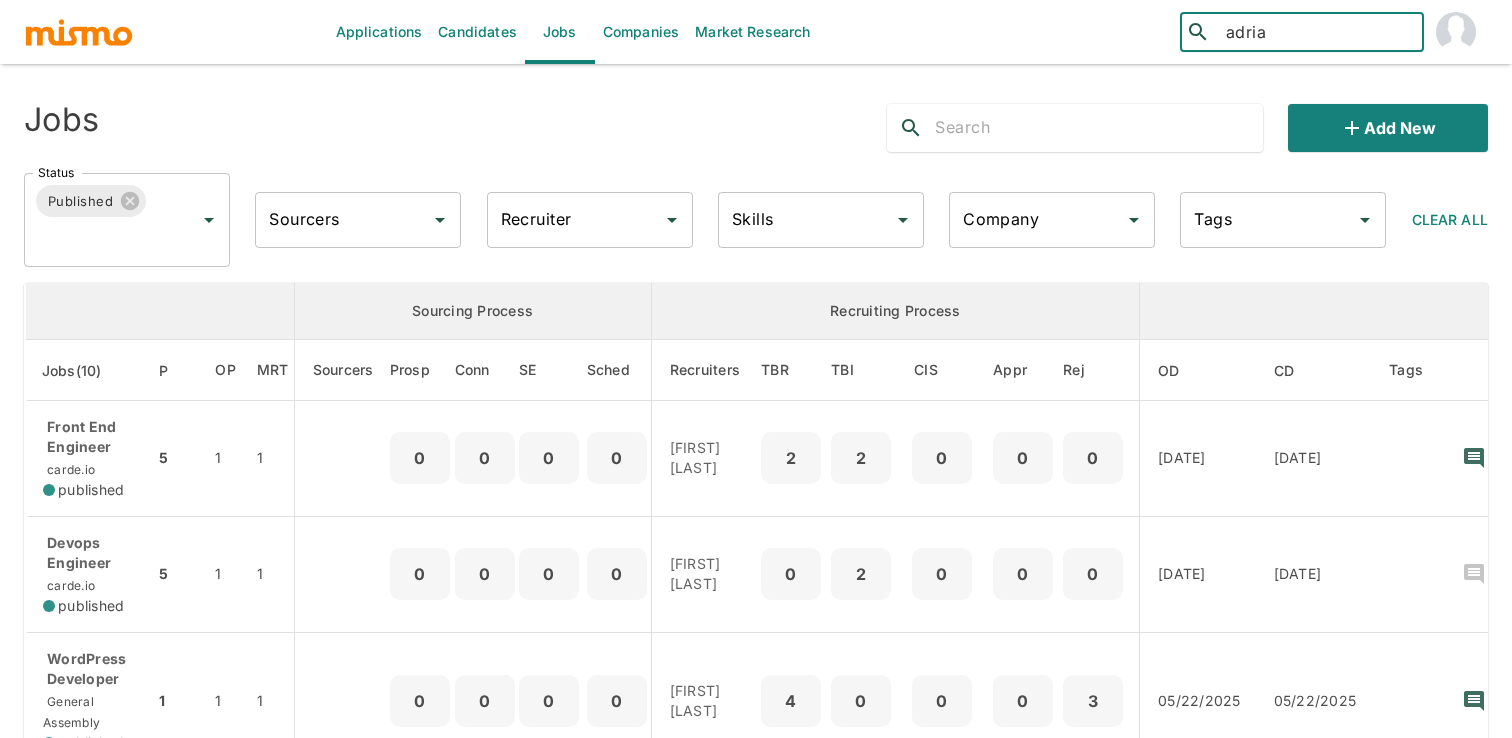 type on "adrian" 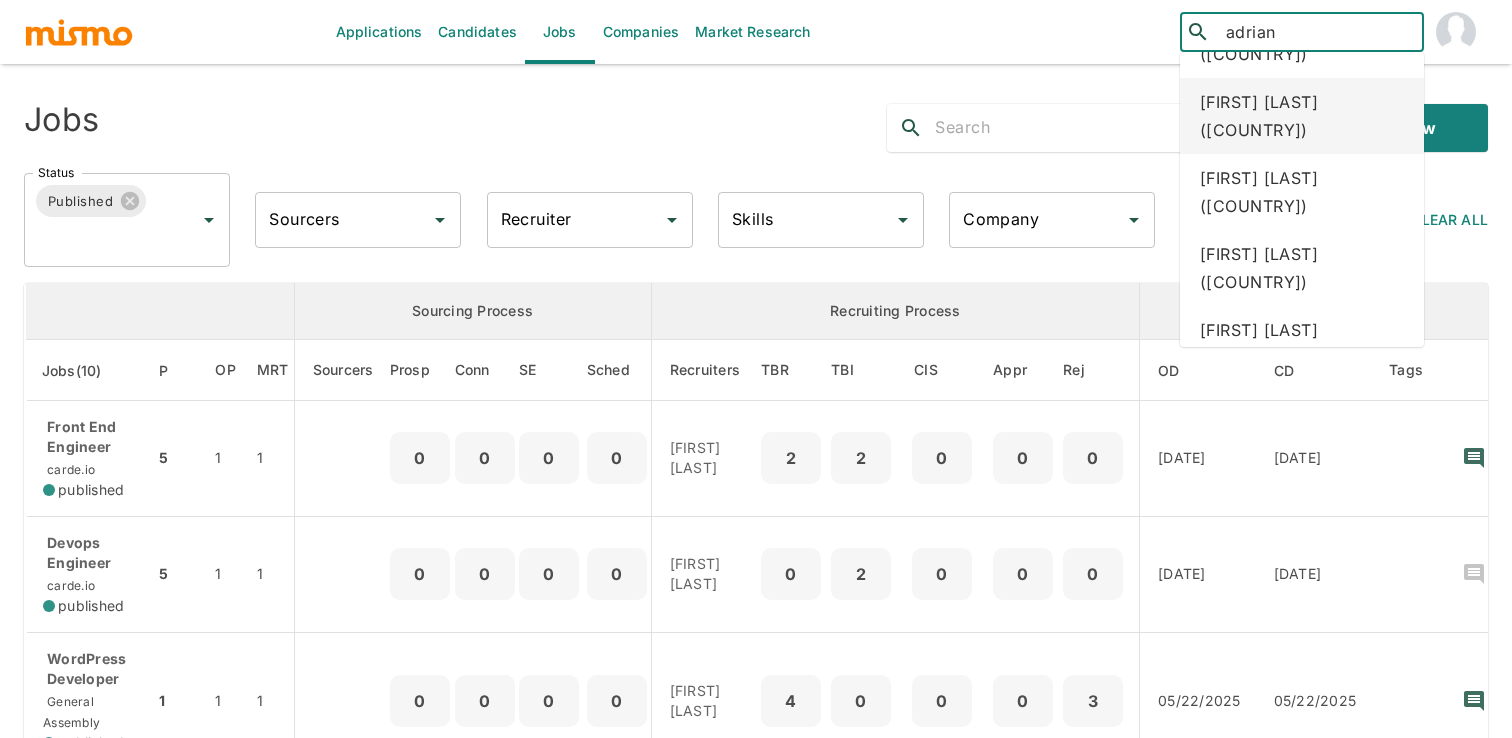 scroll, scrollTop: 0, scrollLeft: 0, axis: both 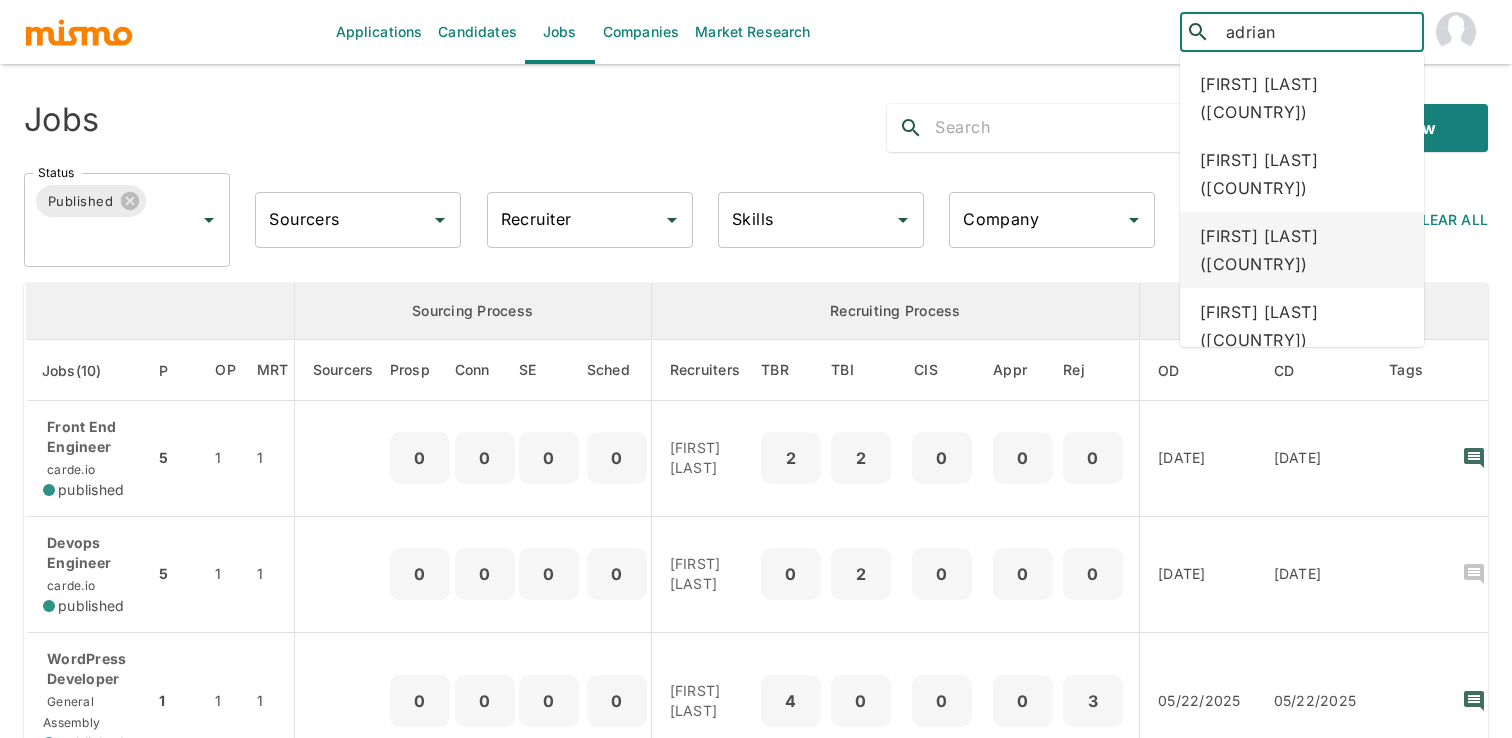 click on "Adrian Alpizar Bermudez (Costa Rica)" at bounding box center (1302, 250) 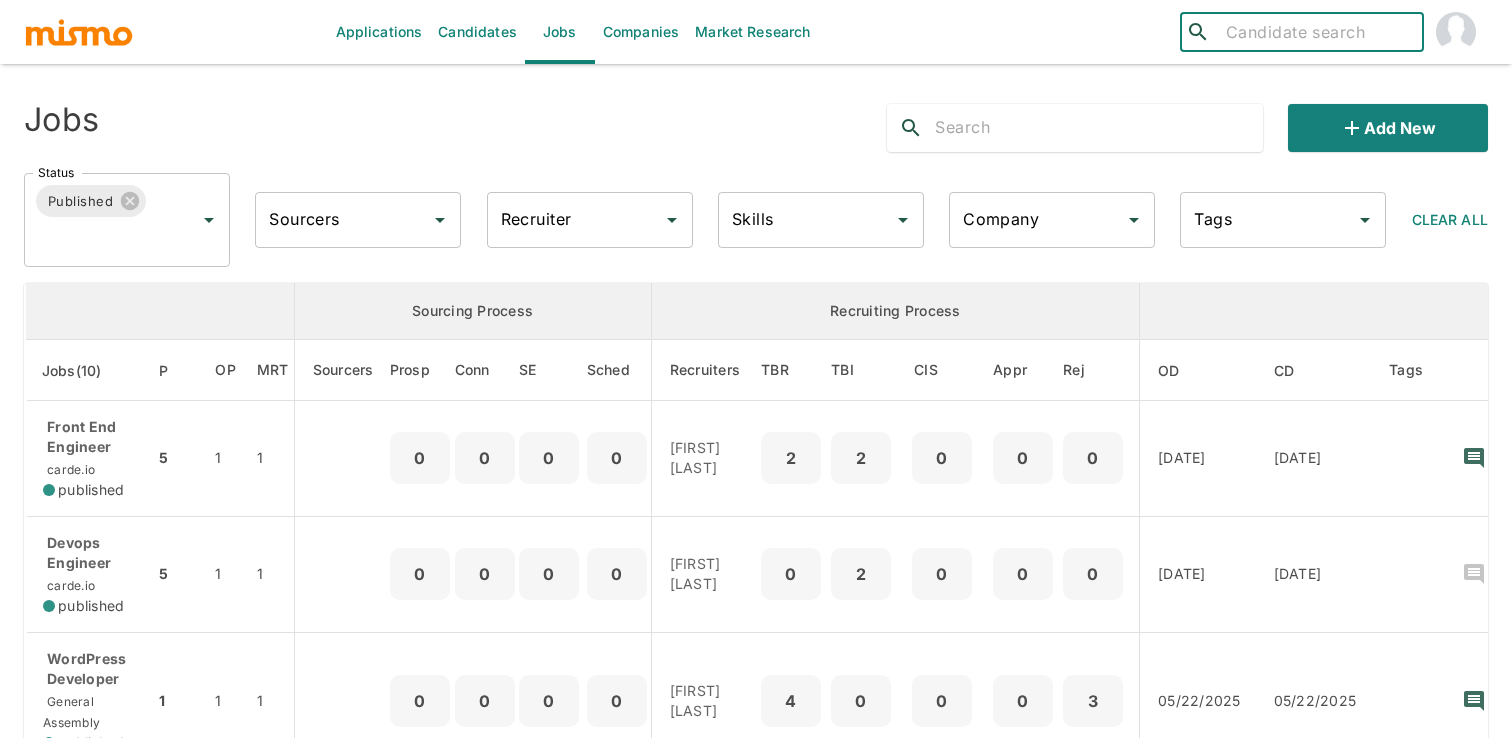 click at bounding box center [1316, 32] 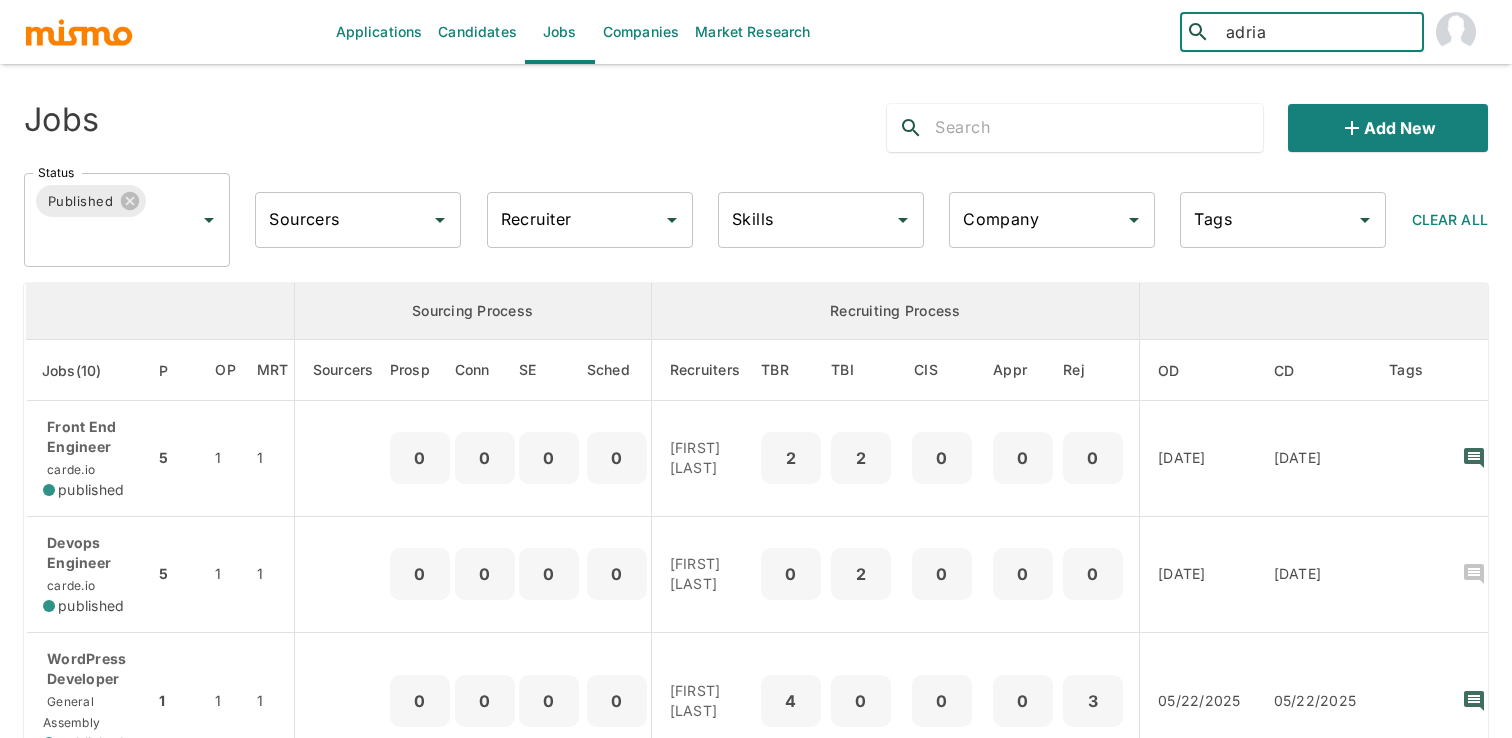 type on "adrian" 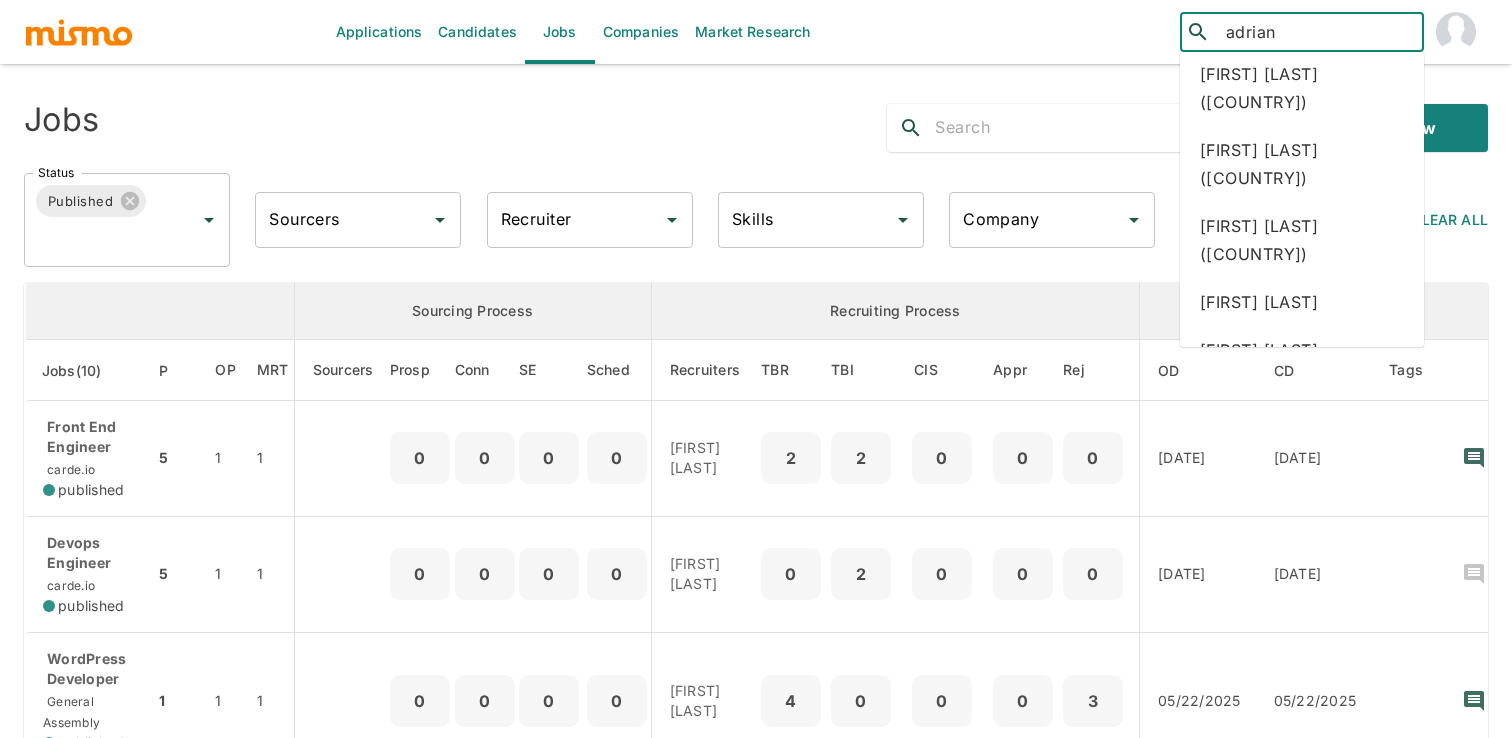 scroll, scrollTop: 182, scrollLeft: 0, axis: vertical 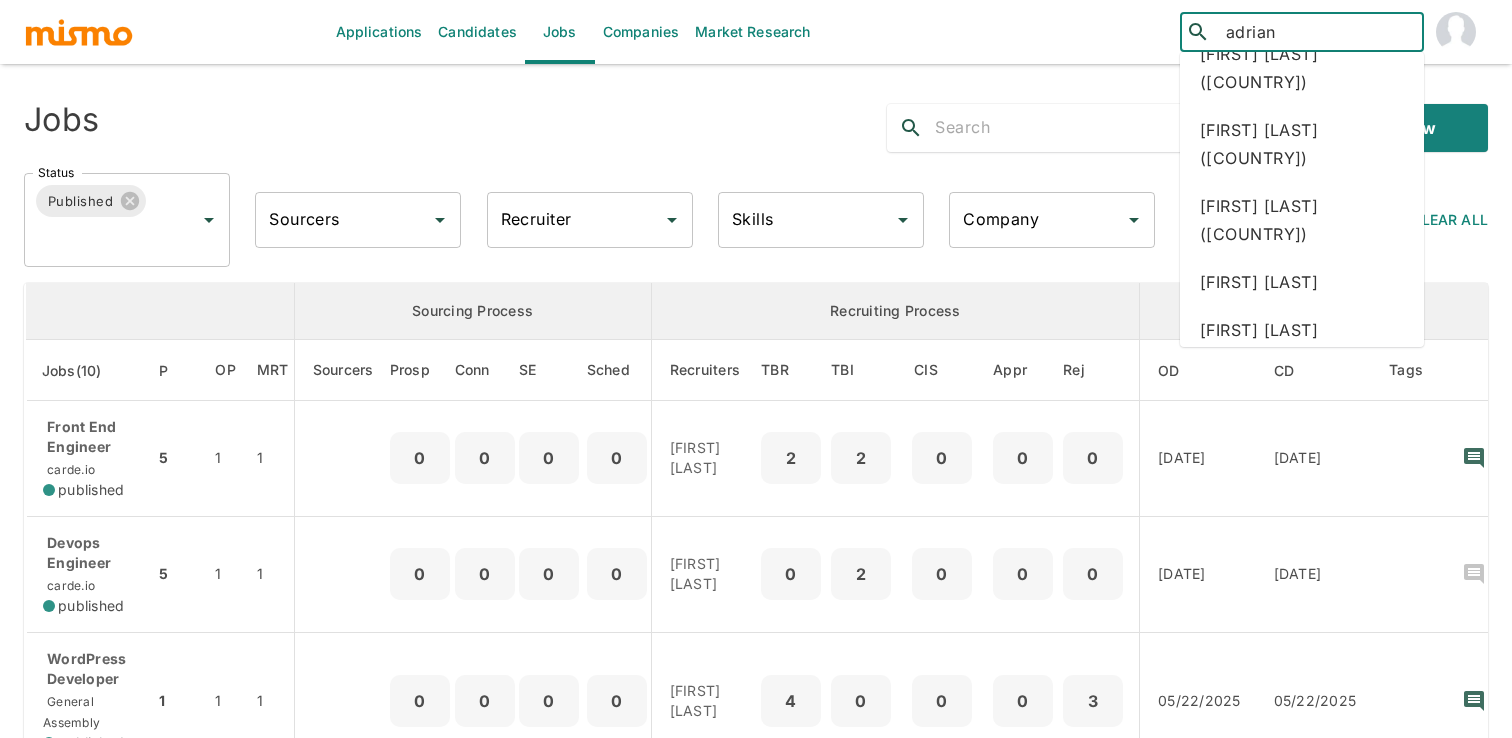click on "ADRIÁN GARCÍA (Costa Rica)" at bounding box center (1302, 220) 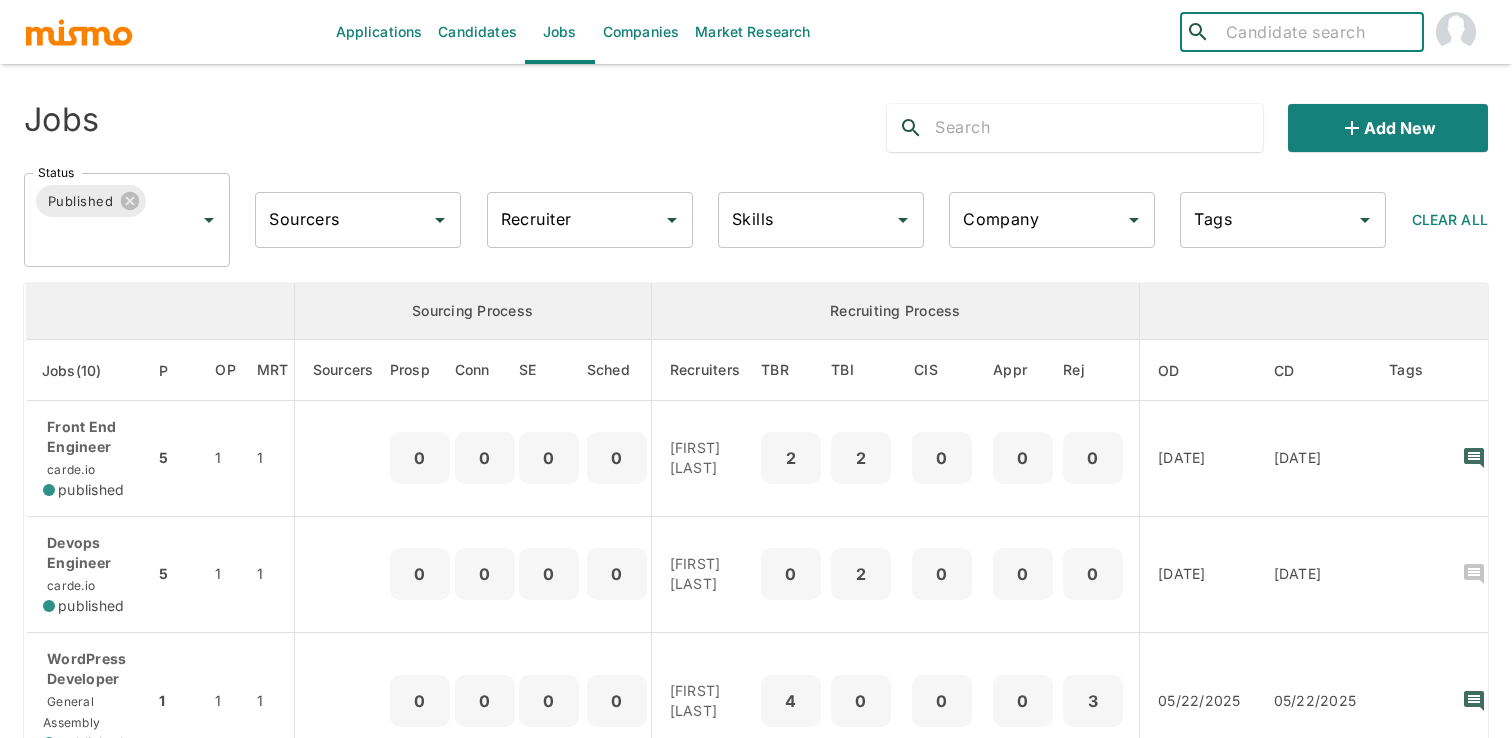 click at bounding box center (1316, 32) 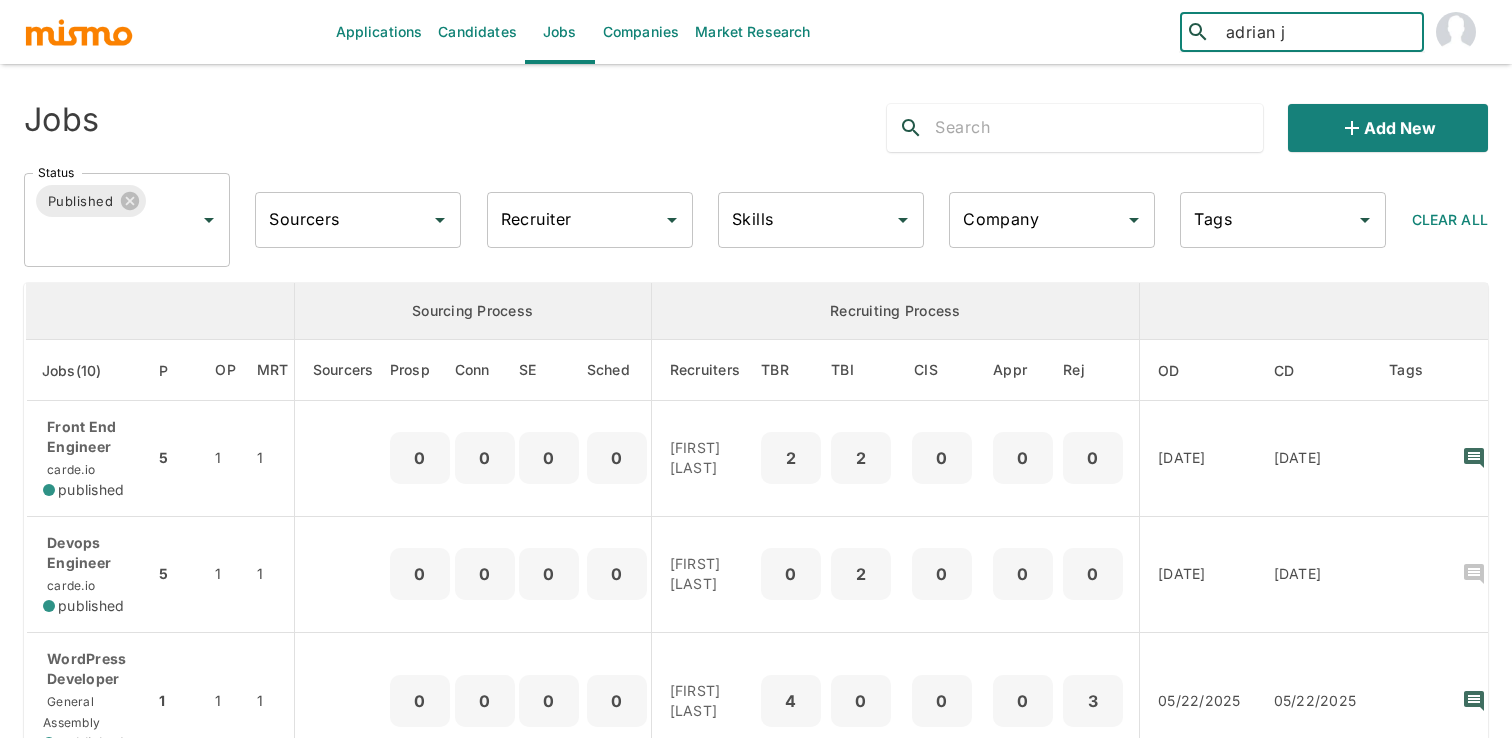 type on "adrian ji" 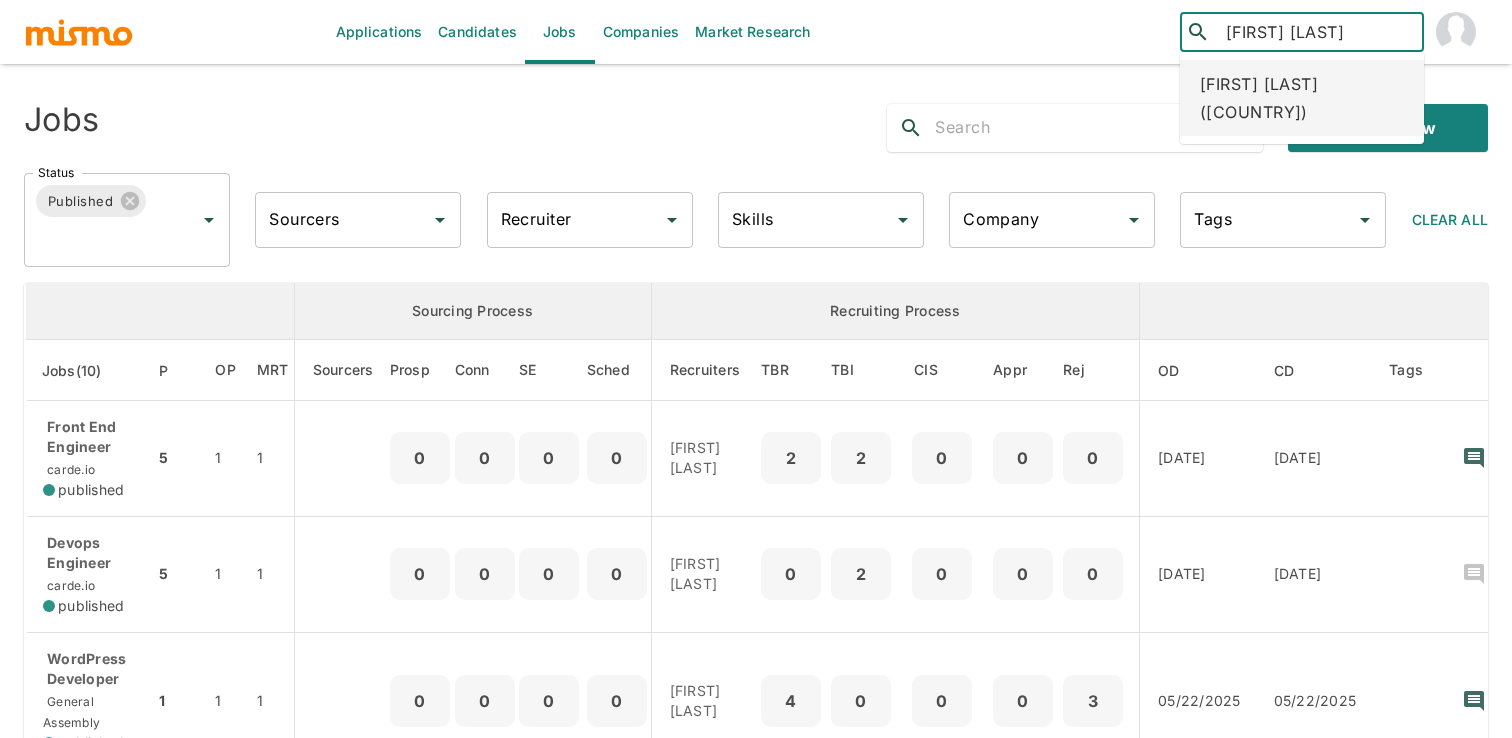 click on "Adrián Jiménez (Costa Rica)" at bounding box center [1302, 98] 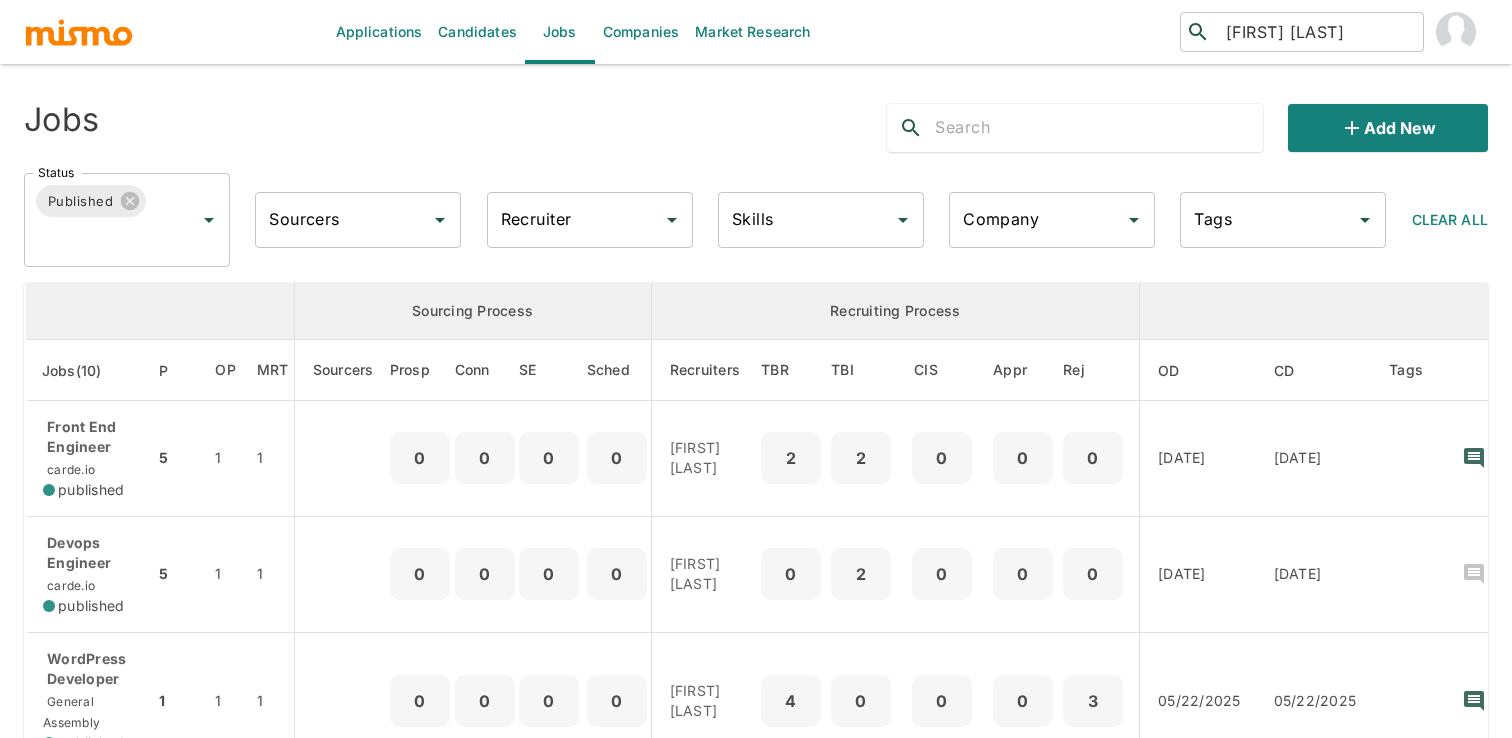 type 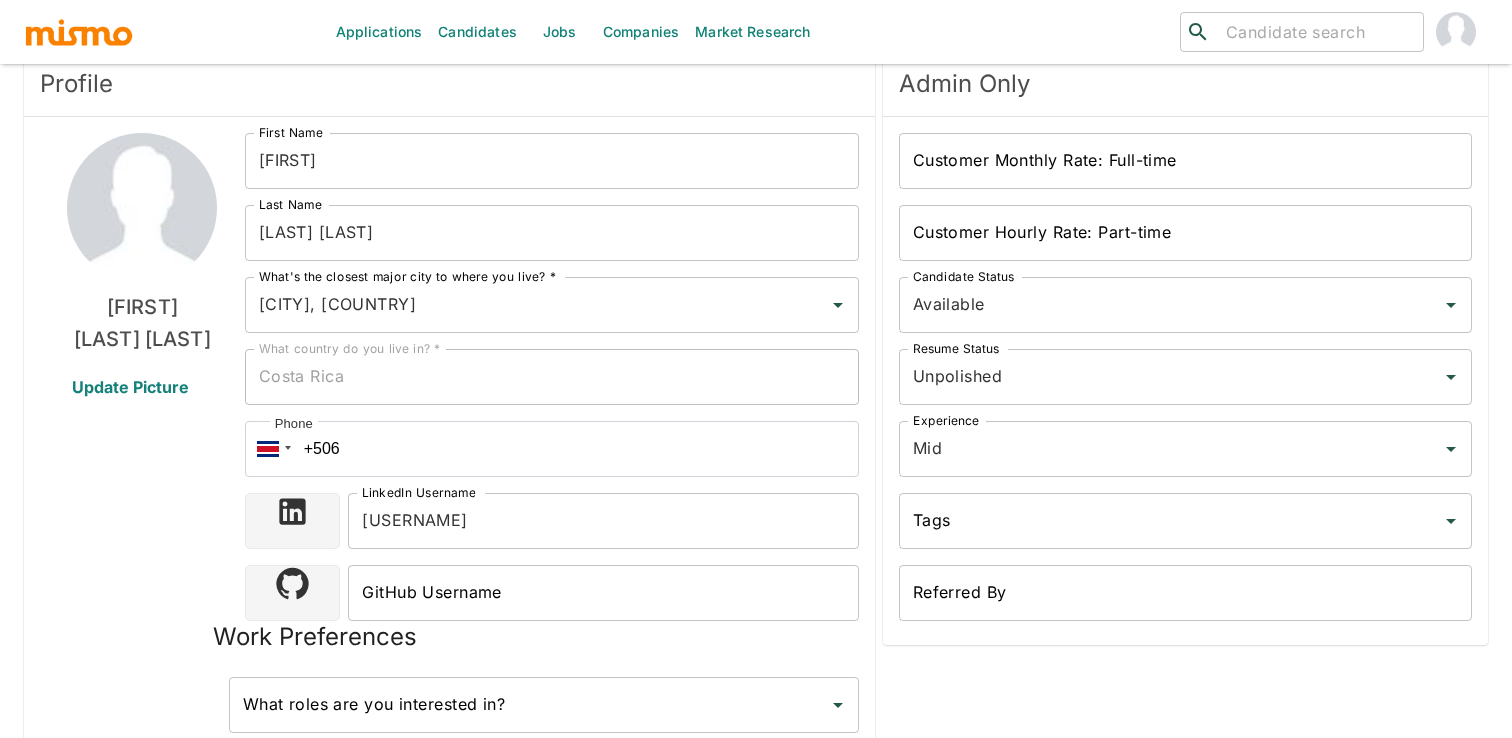 scroll, scrollTop: 0, scrollLeft: 0, axis: both 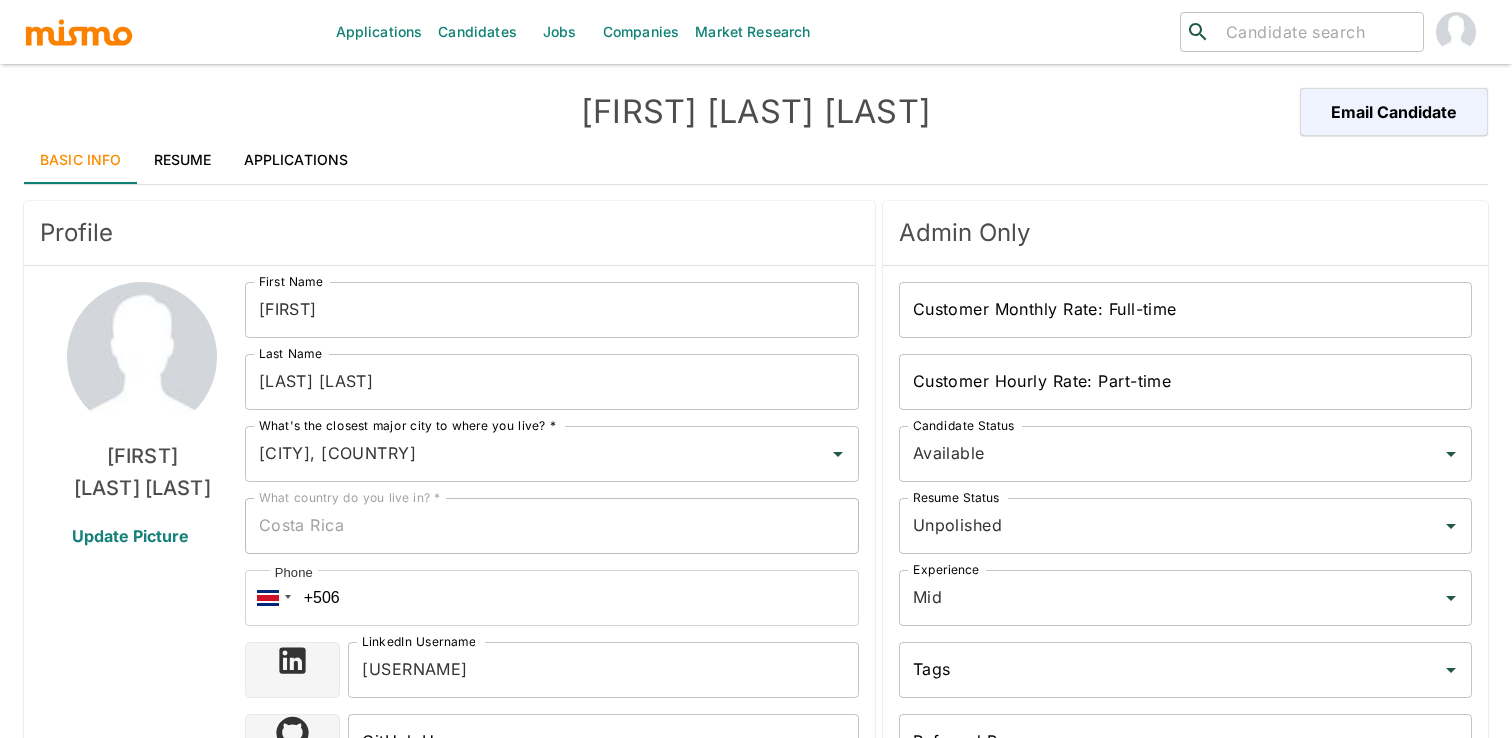 click on "Resume" at bounding box center [183, 160] 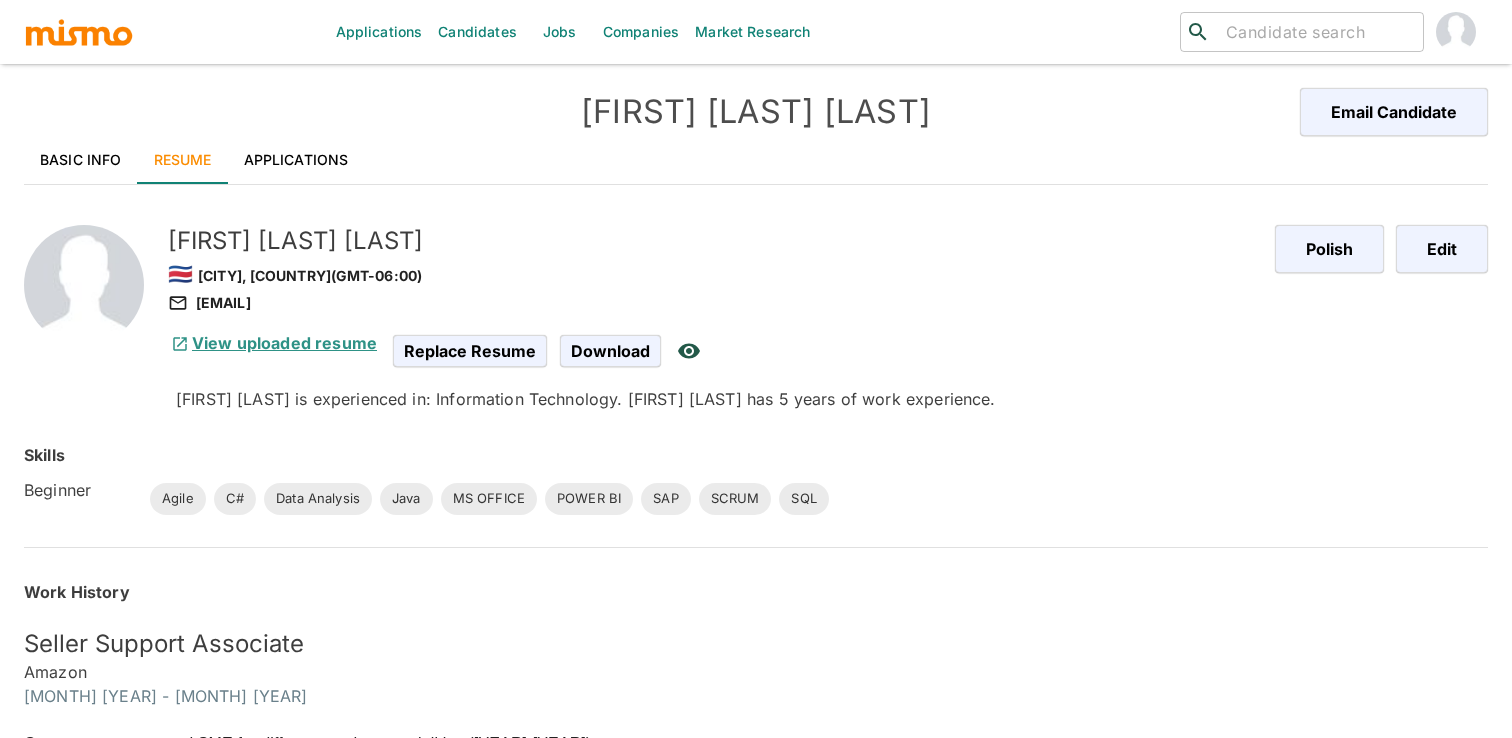 click on "View uploaded resume" at bounding box center (272, 343) 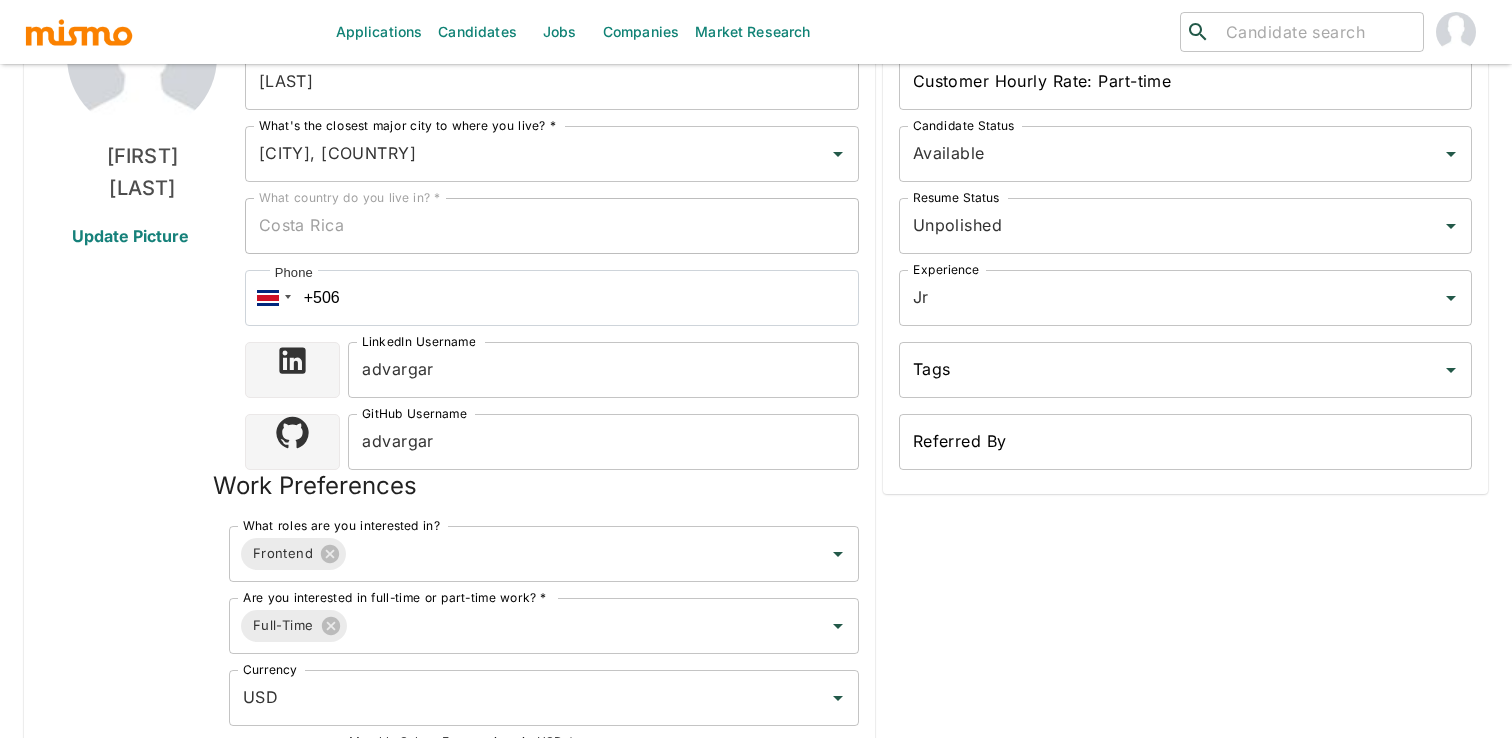 scroll, scrollTop: 0, scrollLeft: 0, axis: both 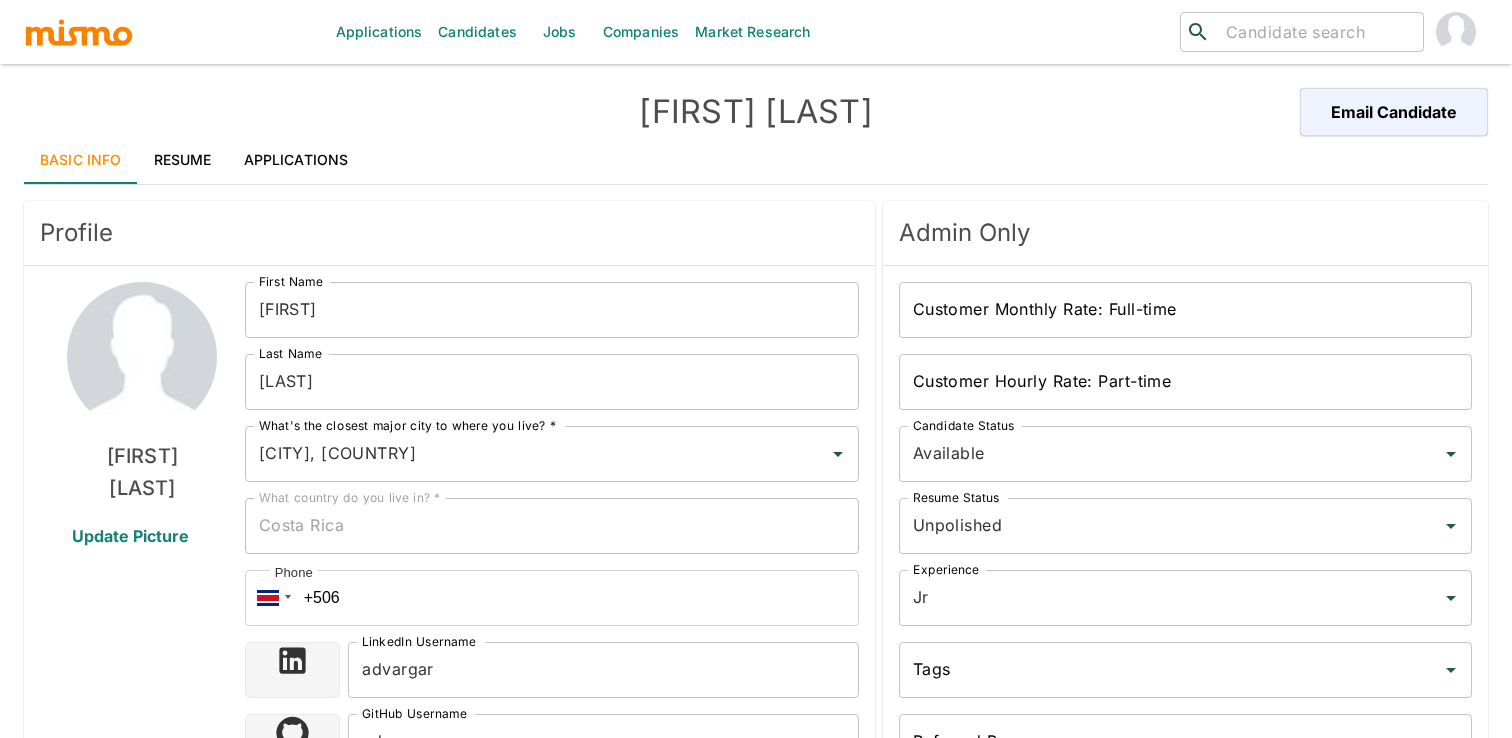 click on "Resume" at bounding box center [183, 160] 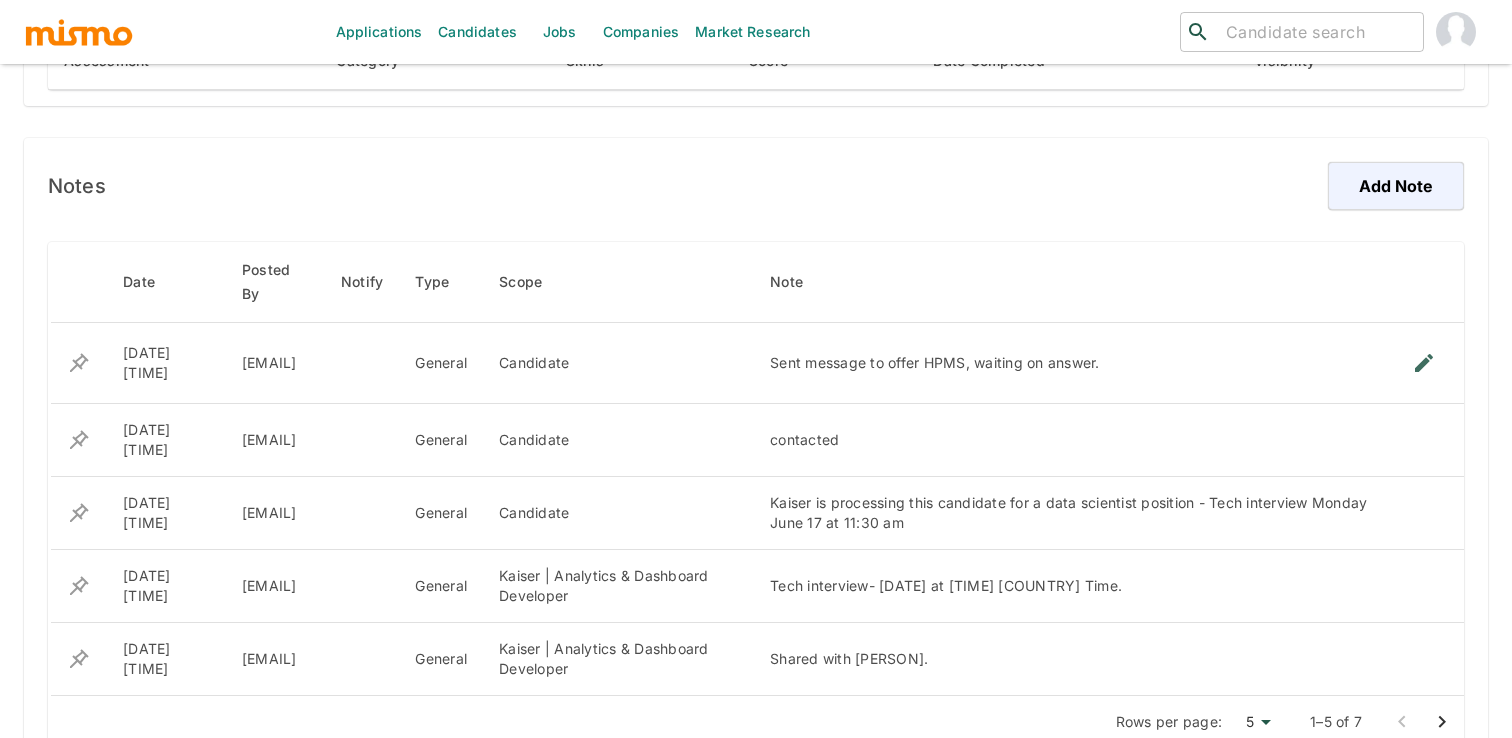 scroll, scrollTop: 1364, scrollLeft: 0, axis: vertical 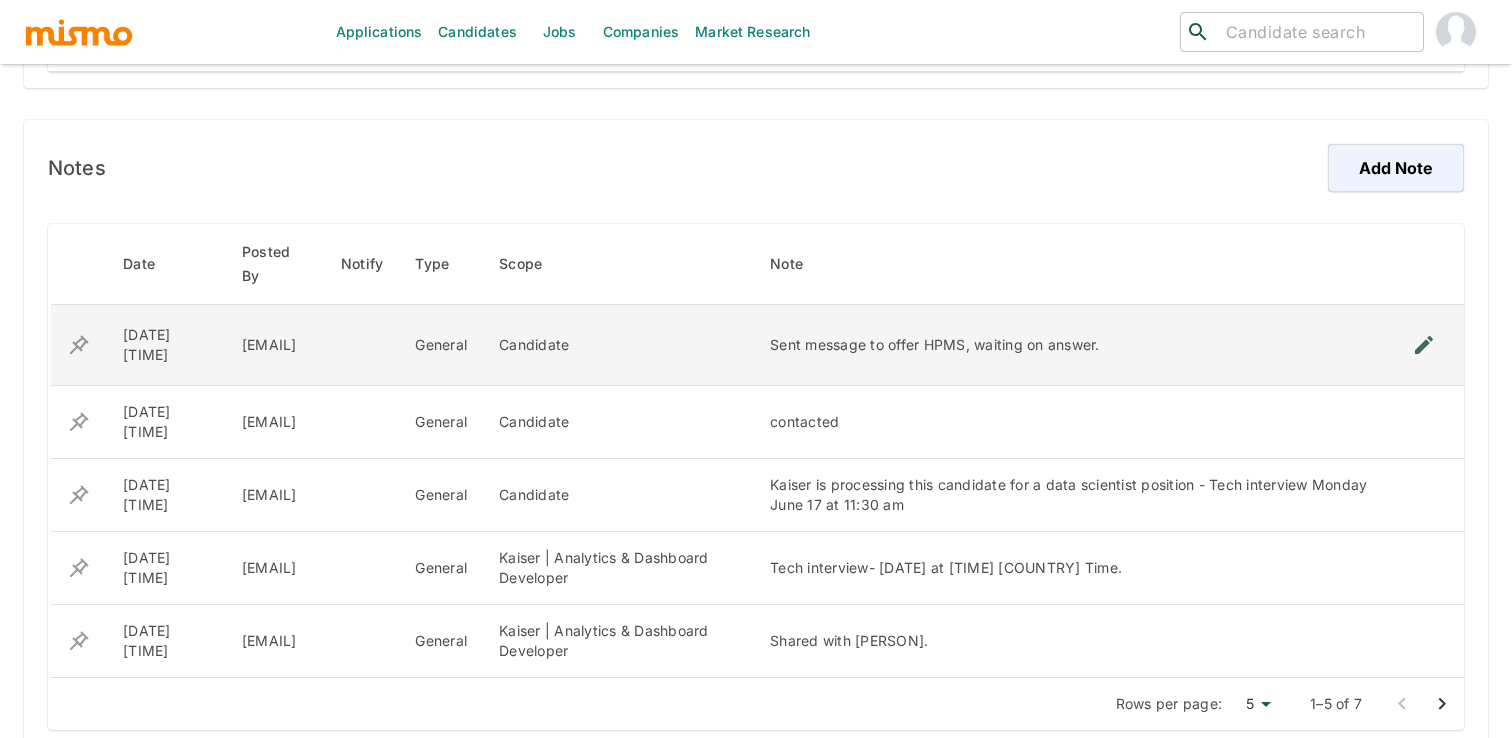 click 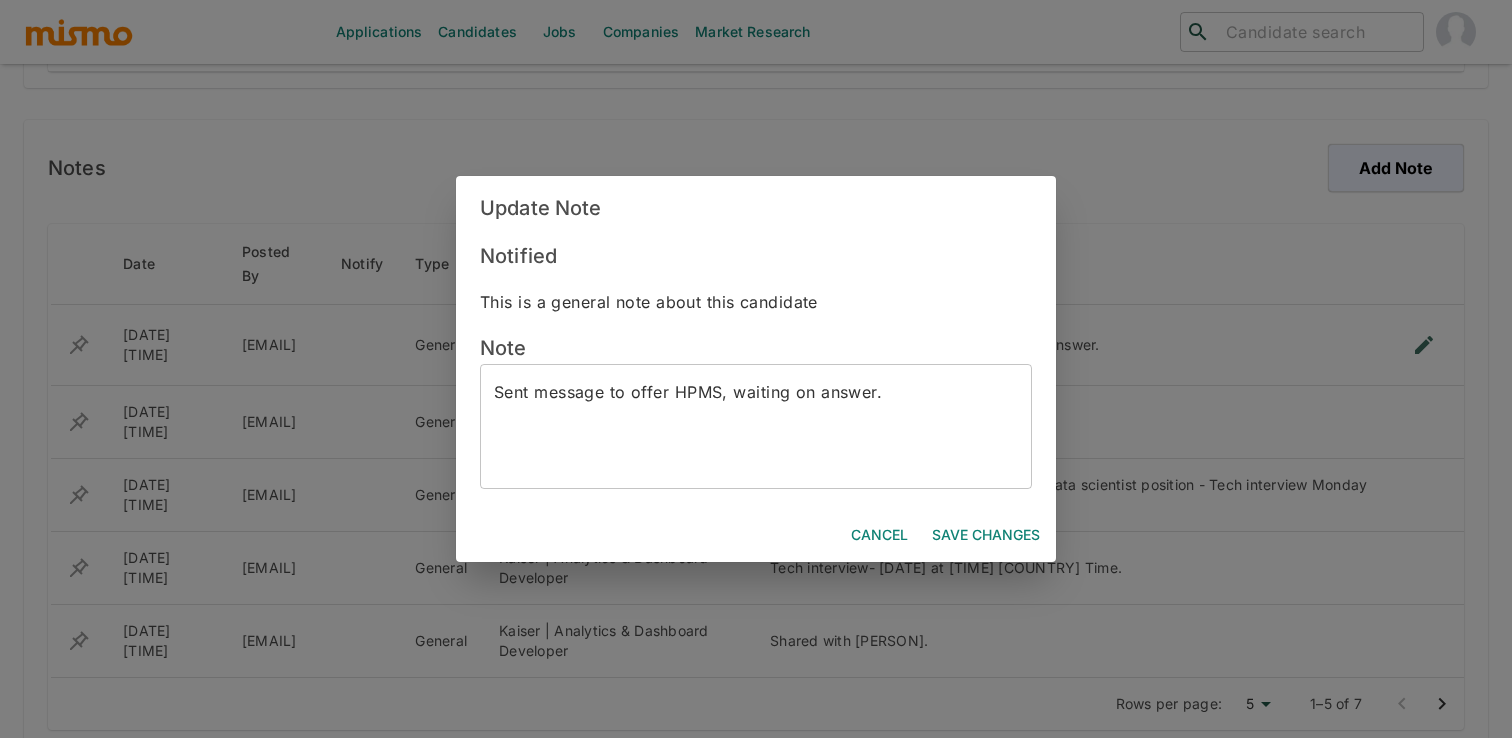 click on "Update Note Notified This is a general note about this candidate Note Sent message to offer HPMS, waiting on answer. x ​ Cancel Save Changes" at bounding box center [756, 369] 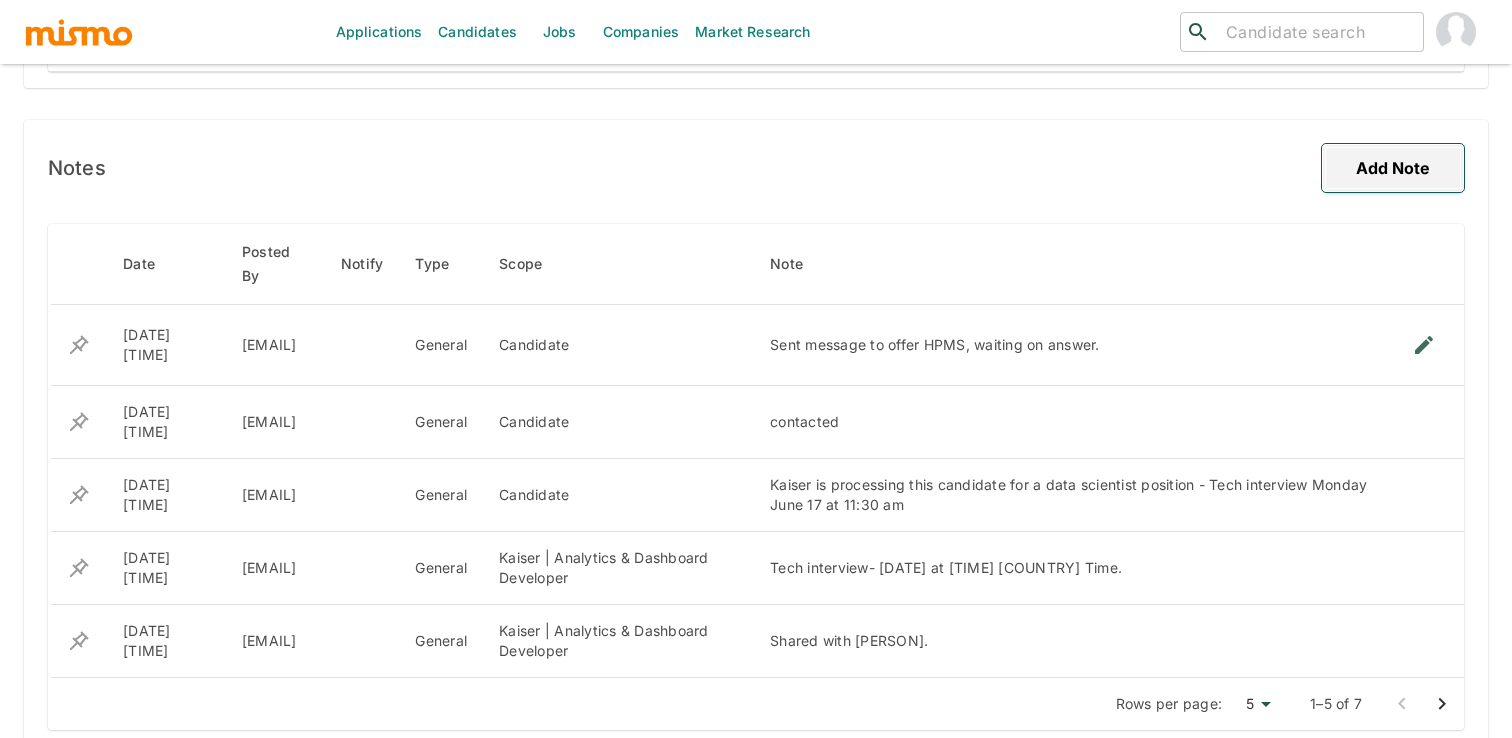 click on "Add Note" at bounding box center [1393, 168] 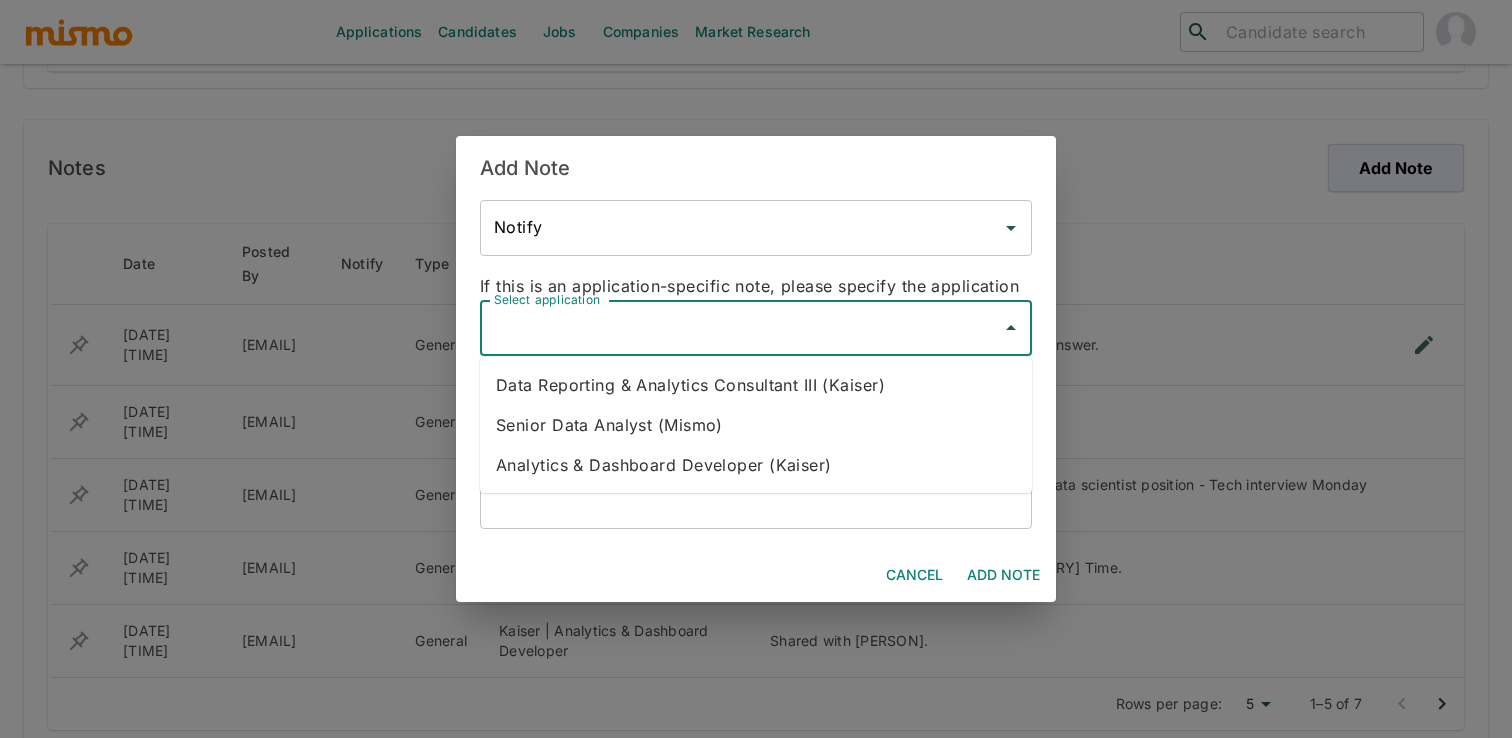 click on "Select application" at bounding box center [741, 328] 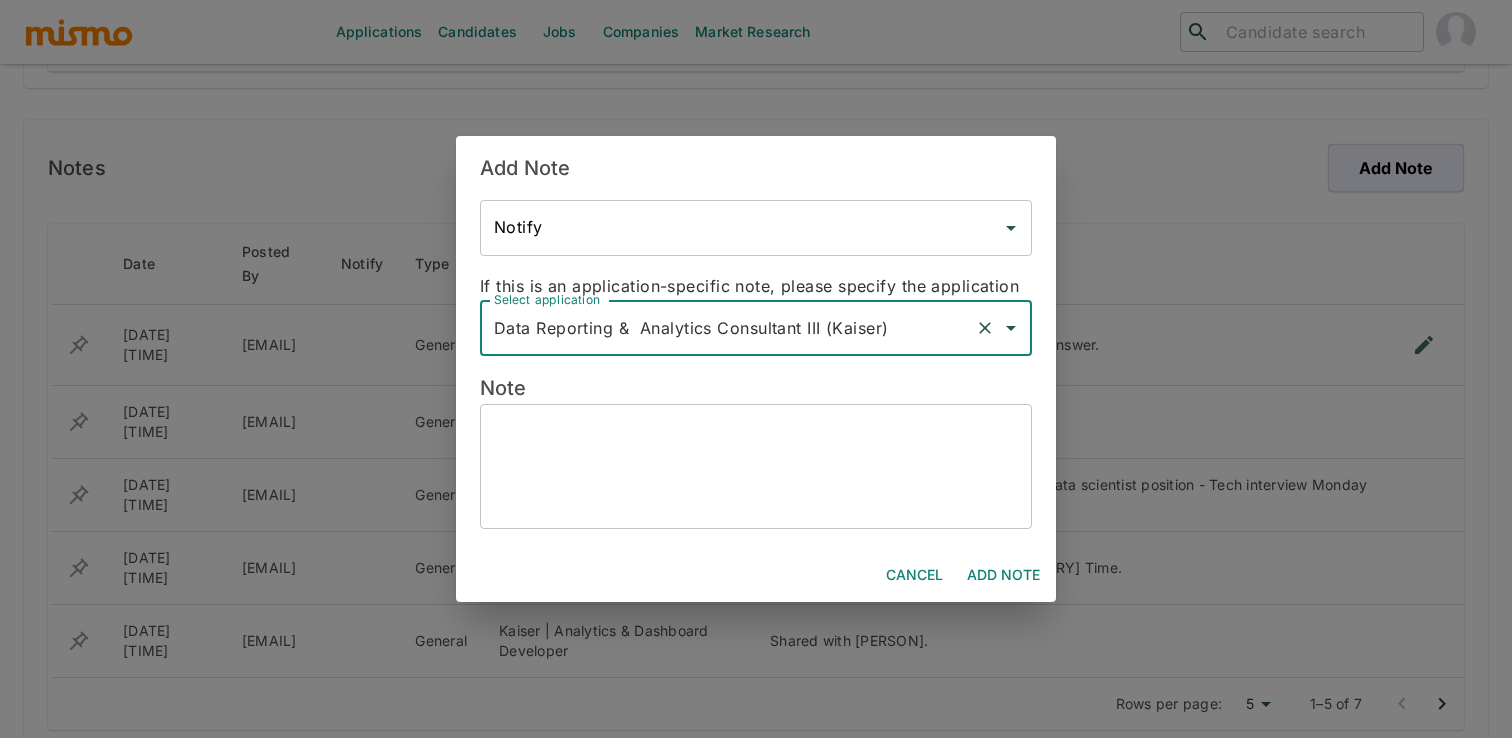 click at bounding box center (756, 467) 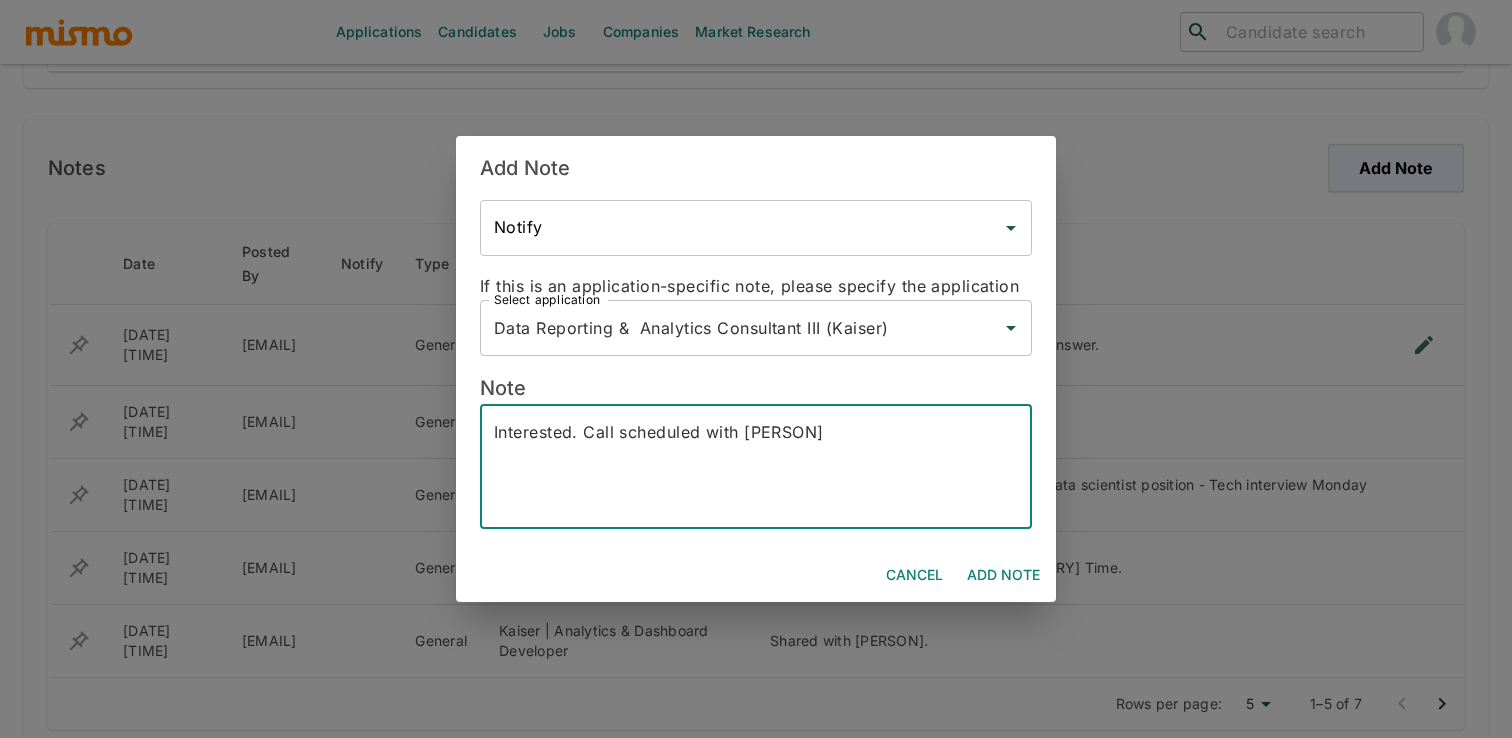 type on "Interested. Call scheduled with Mai" 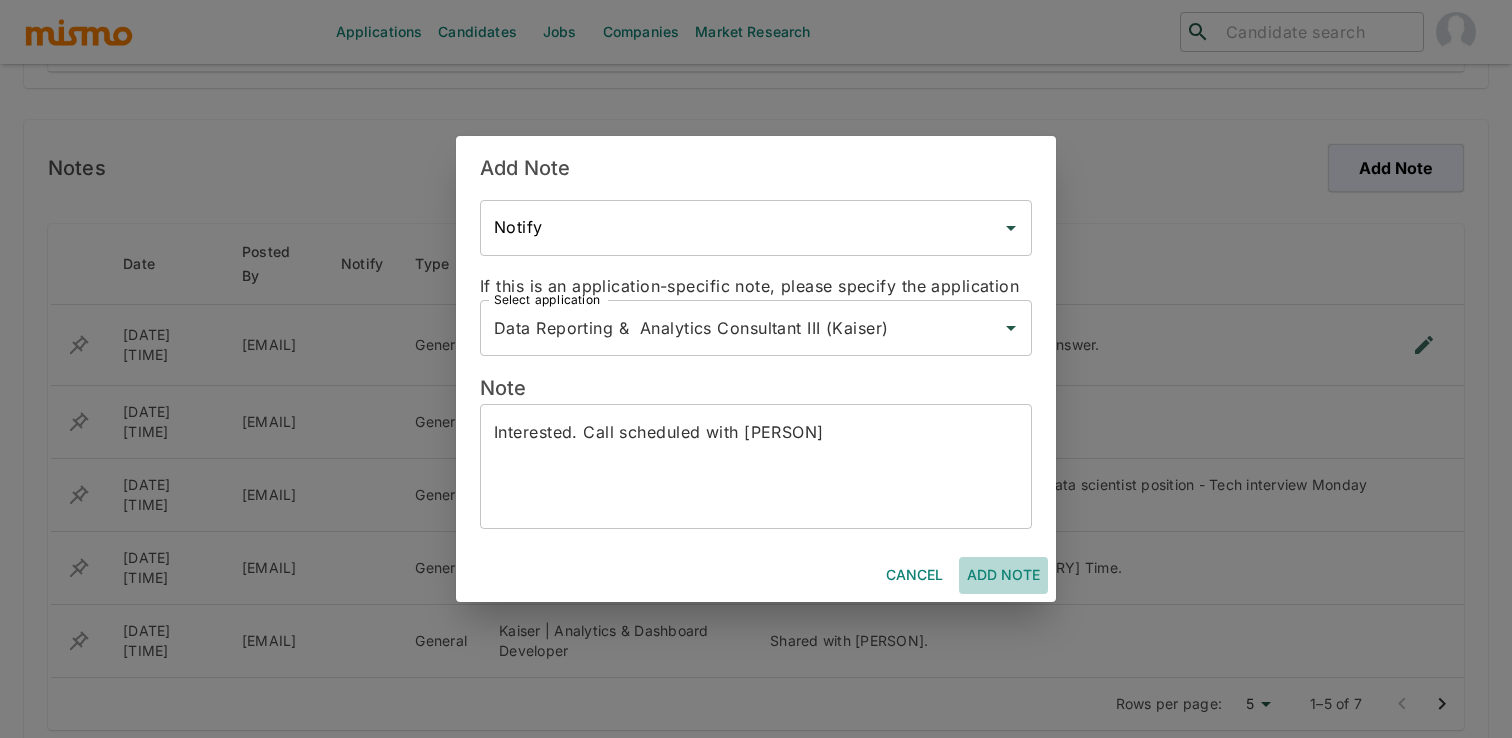 click on "Add Note" at bounding box center (1003, 575) 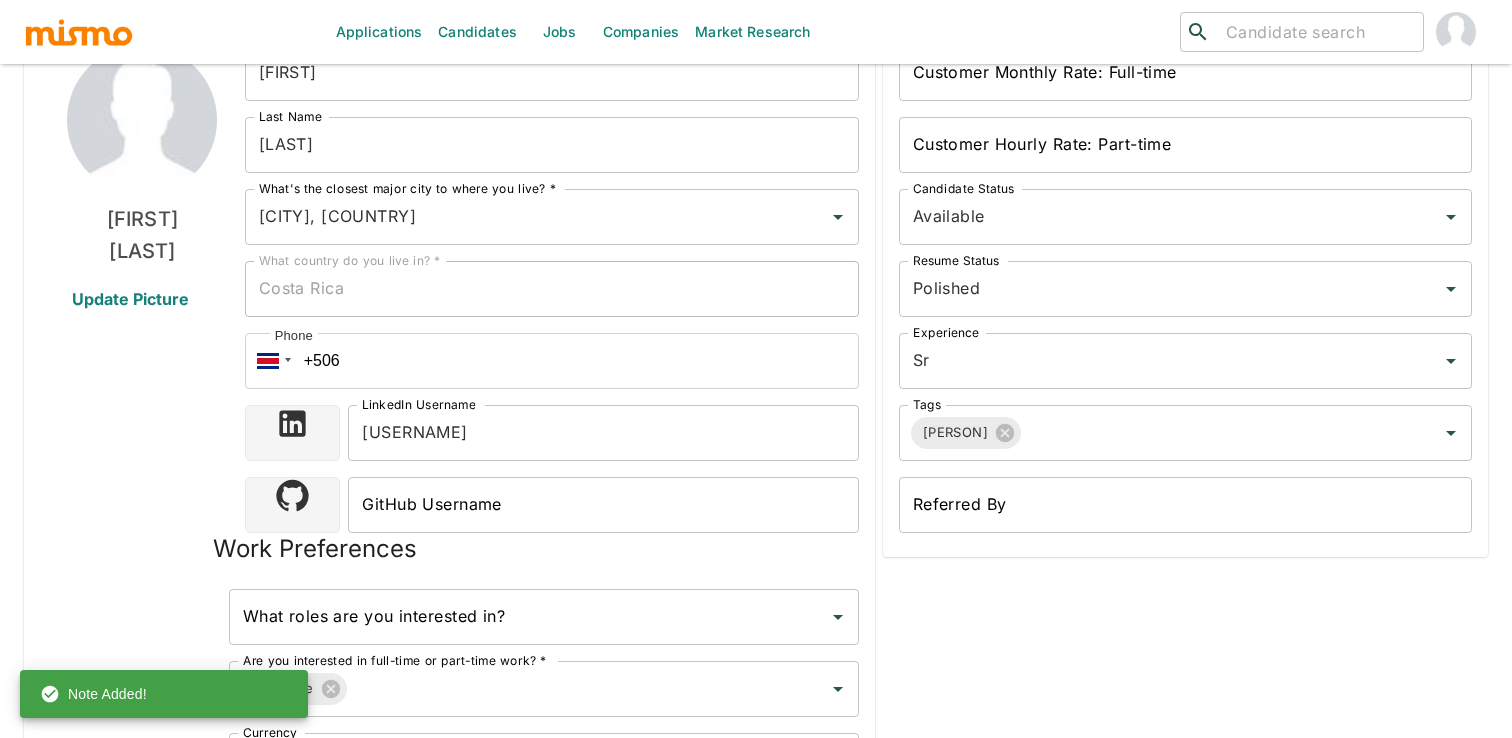 scroll, scrollTop: 0, scrollLeft: 0, axis: both 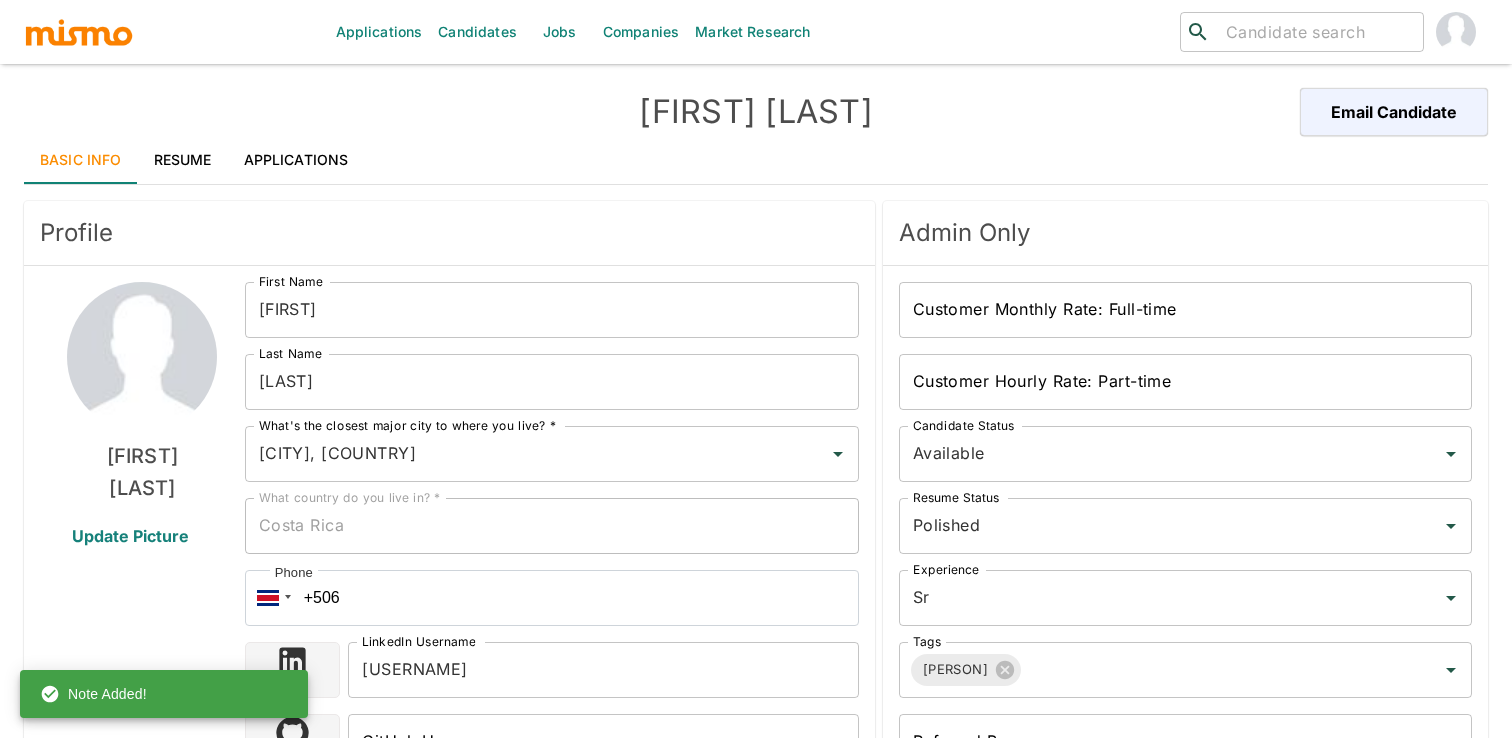 click on "Adrián   Jiménez" at bounding box center (756, 112) 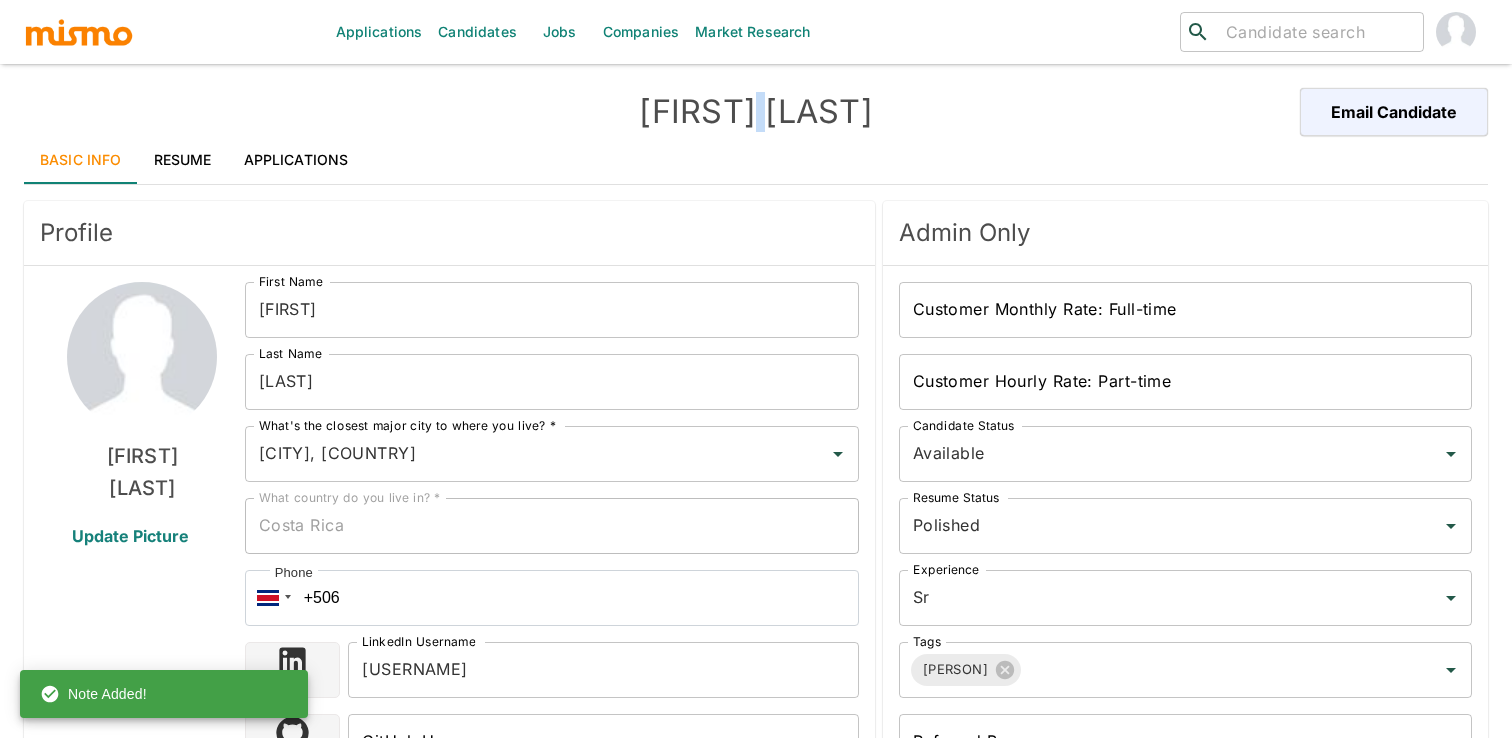 click on "Adrián   Jiménez" at bounding box center [756, 112] 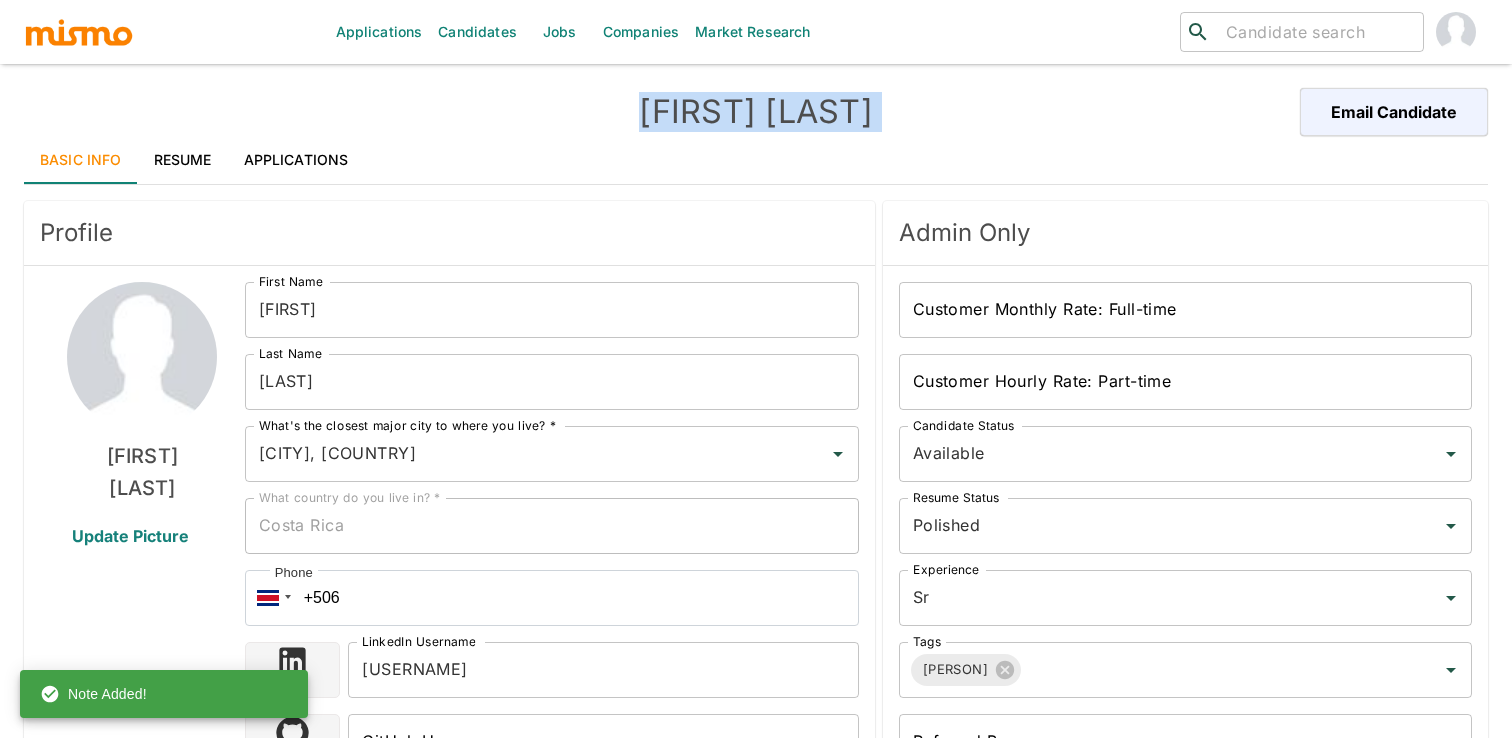 copy on "Adrián   Jiménez Email Candidate" 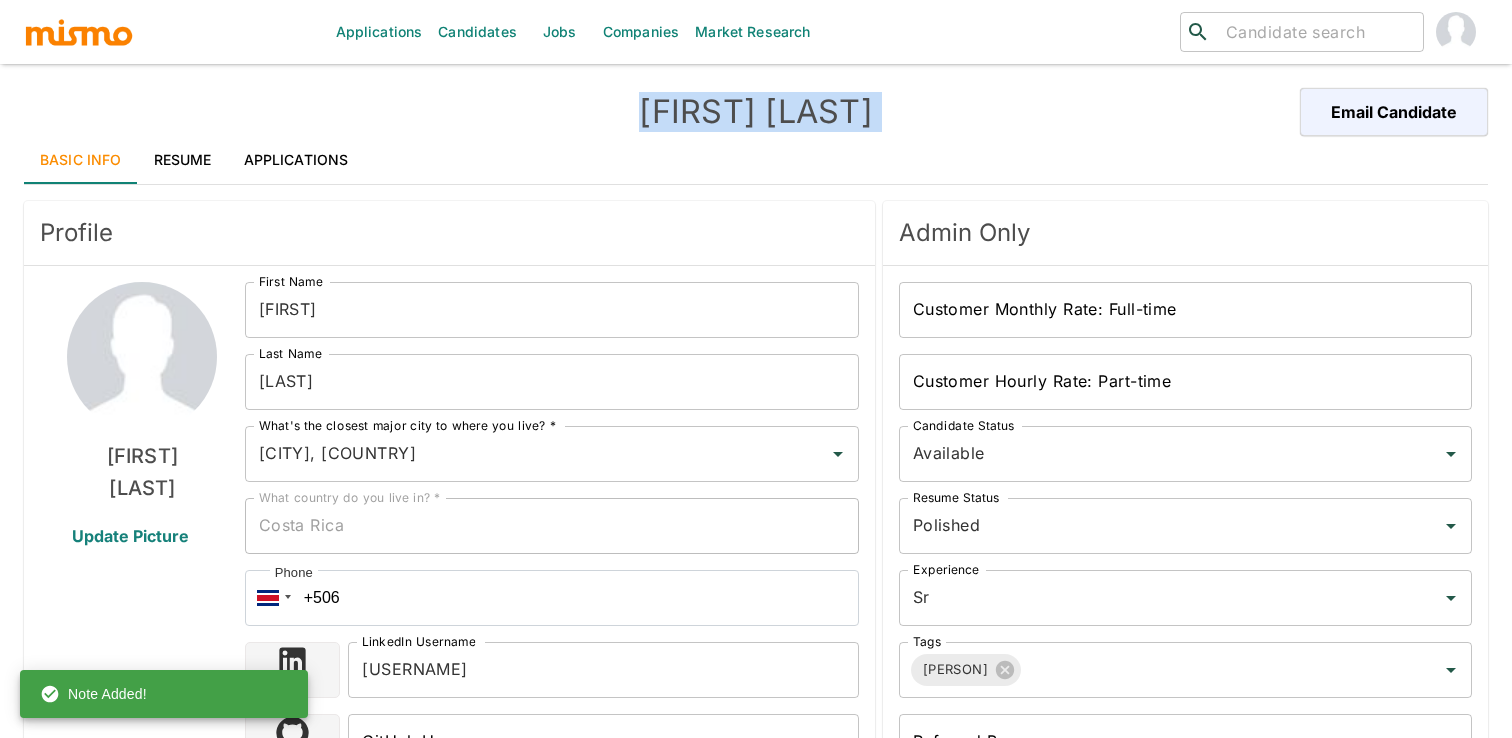 click on "Resume" at bounding box center (183, 160) 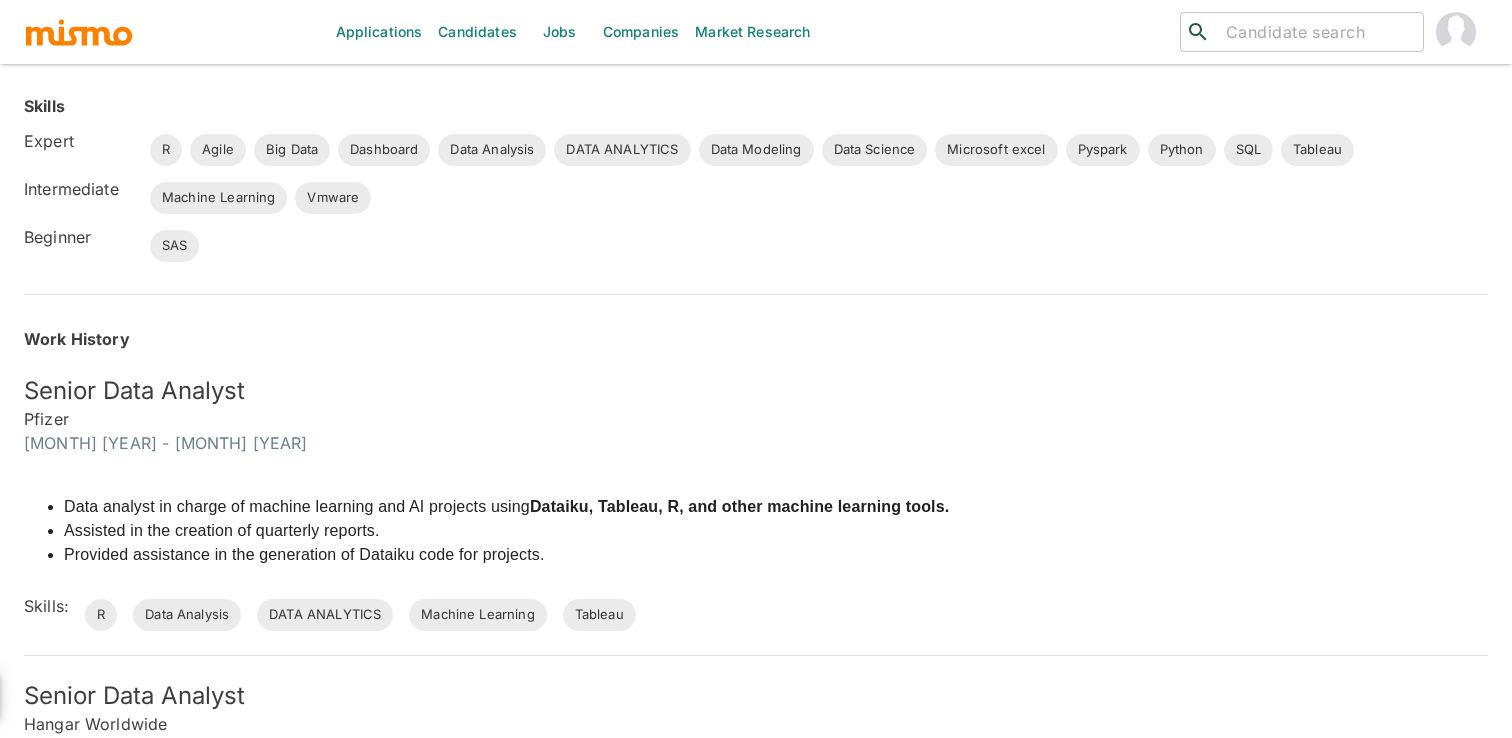 scroll, scrollTop: 0, scrollLeft: 0, axis: both 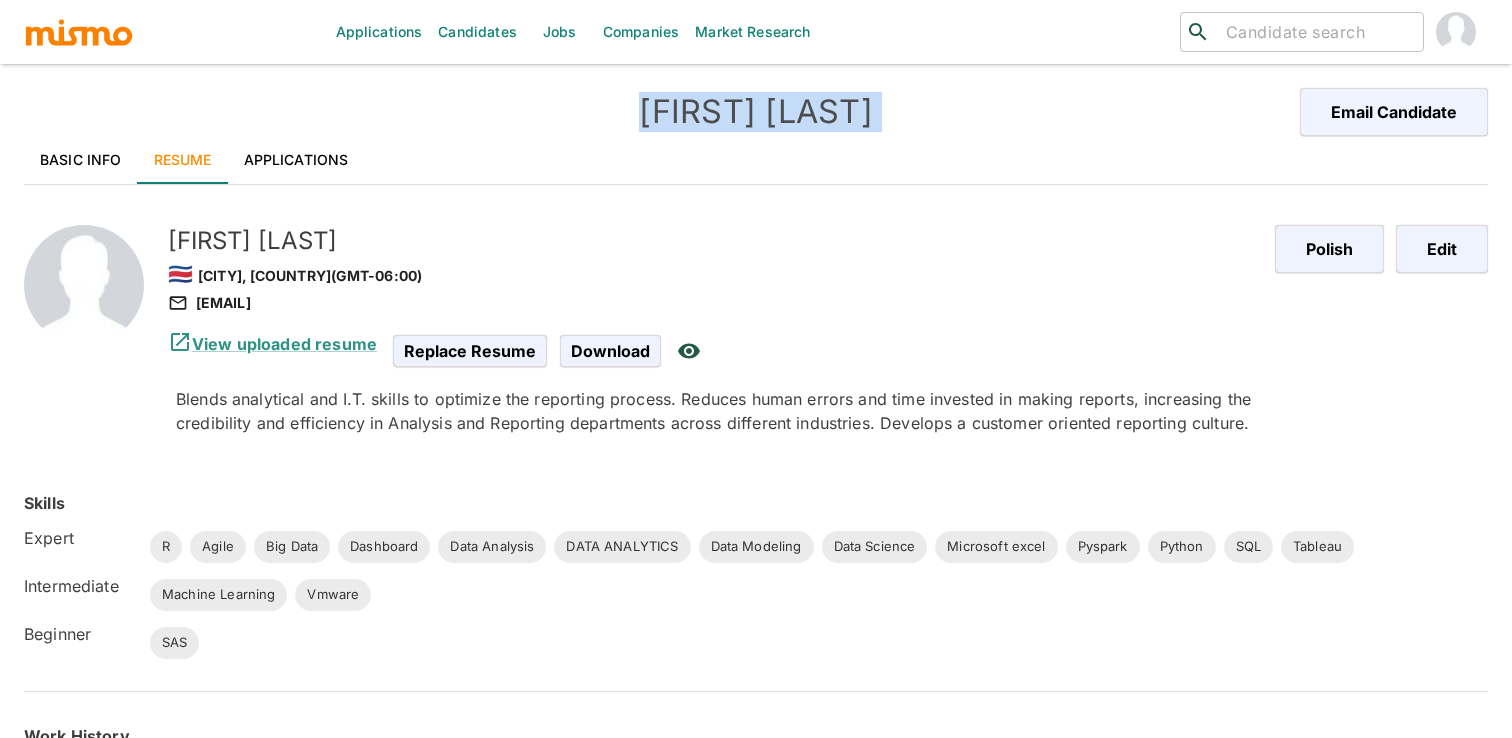 click on "Basic Info Resume Applications" at bounding box center [756, 160] 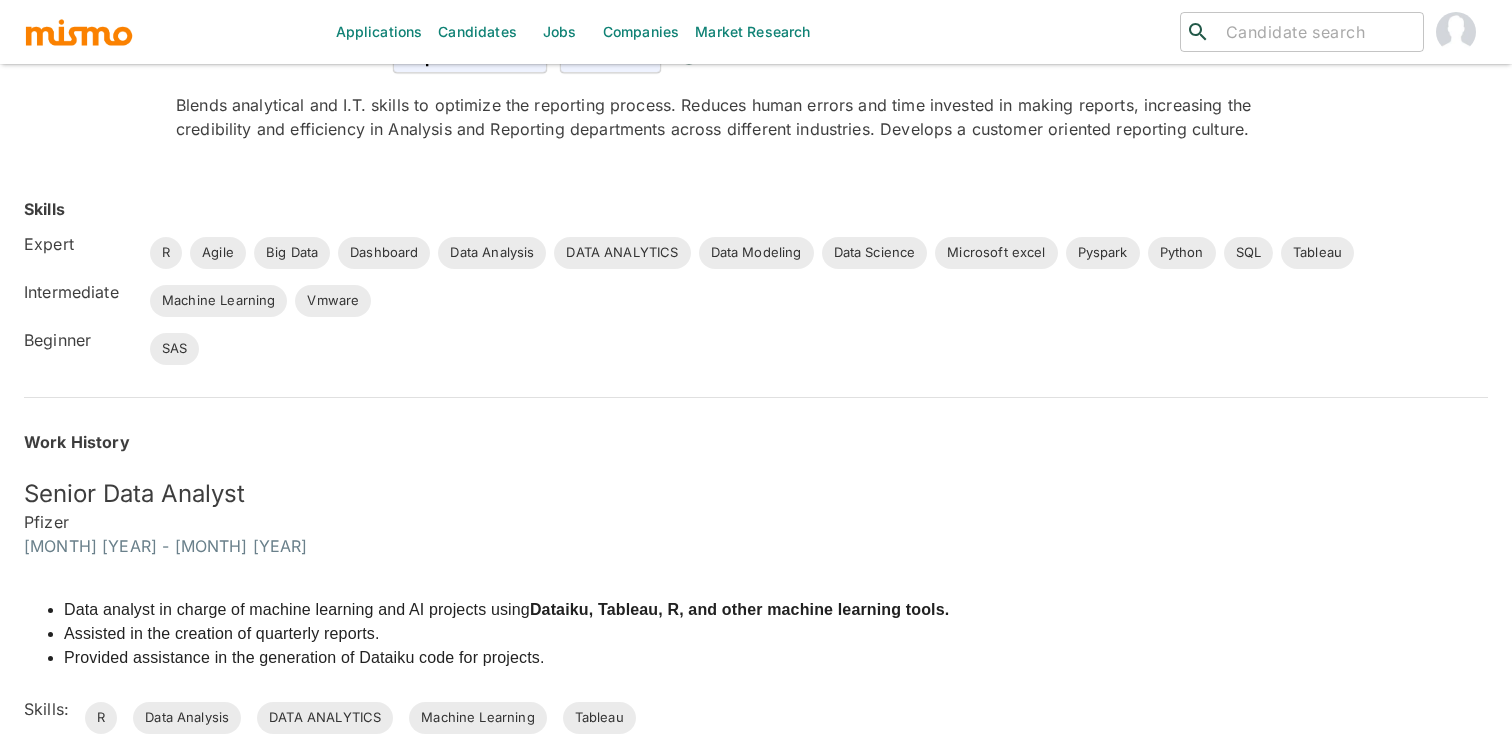 scroll, scrollTop: 0, scrollLeft: 0, axis: both 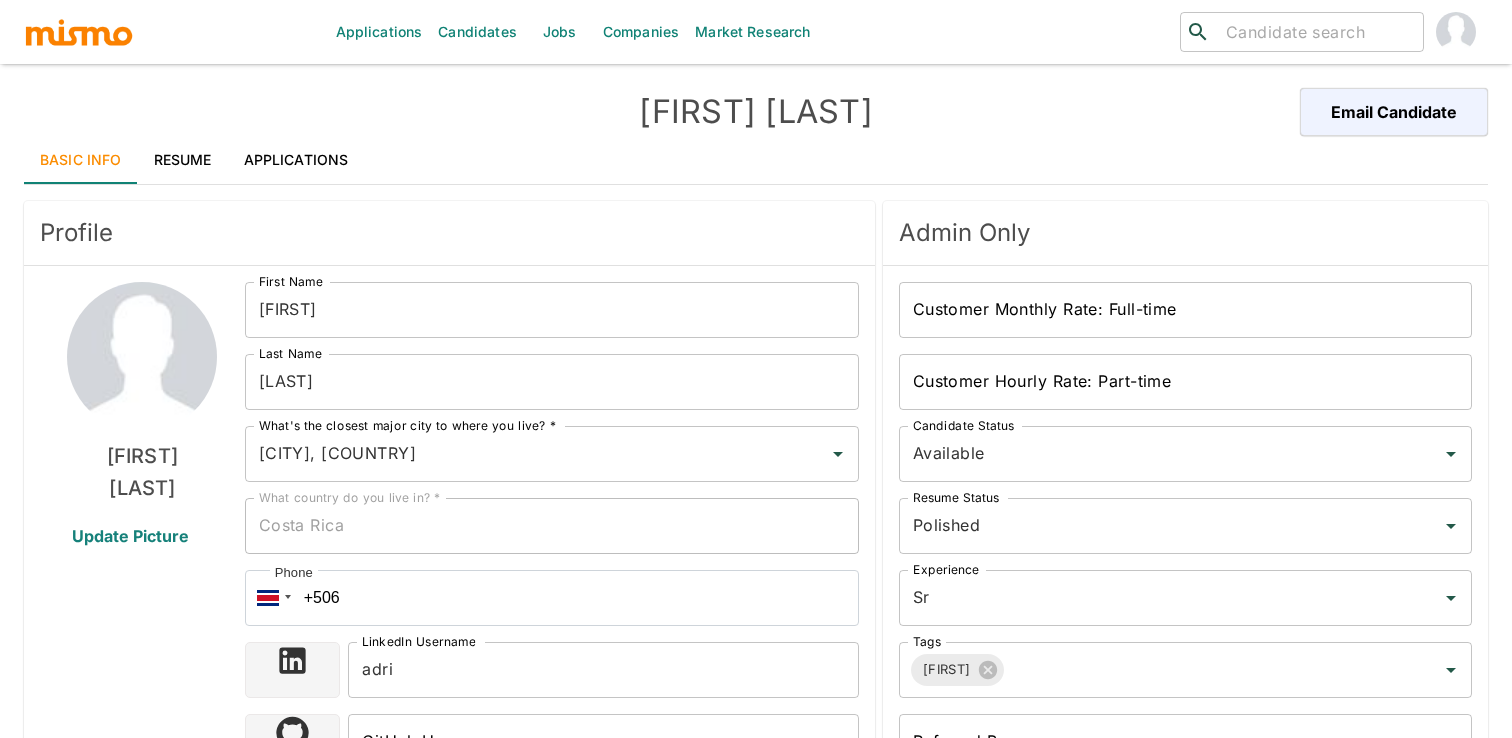 click on "Resume" at bounding box center (183, 160) 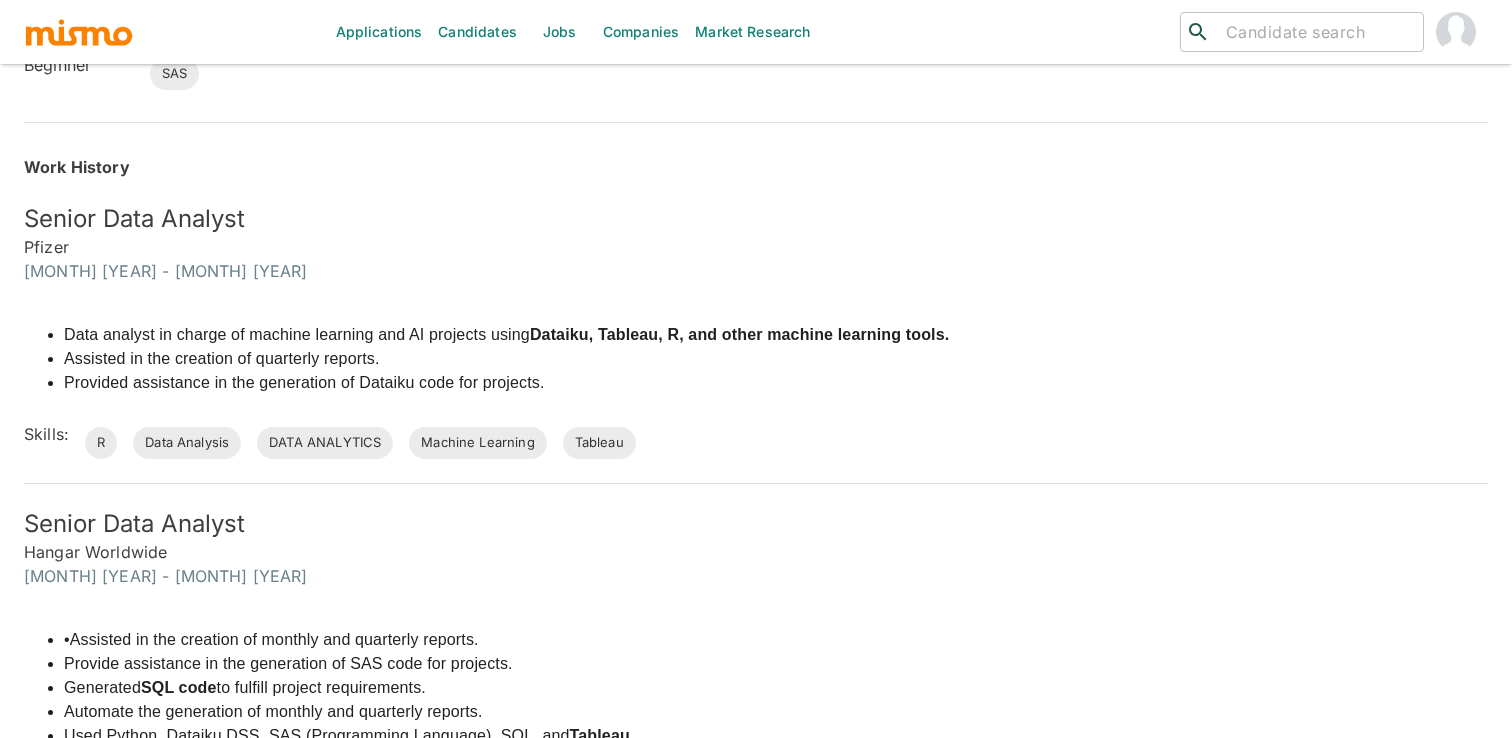 scroll, scrollTop: 0, scrollLeft: 0, axis: both 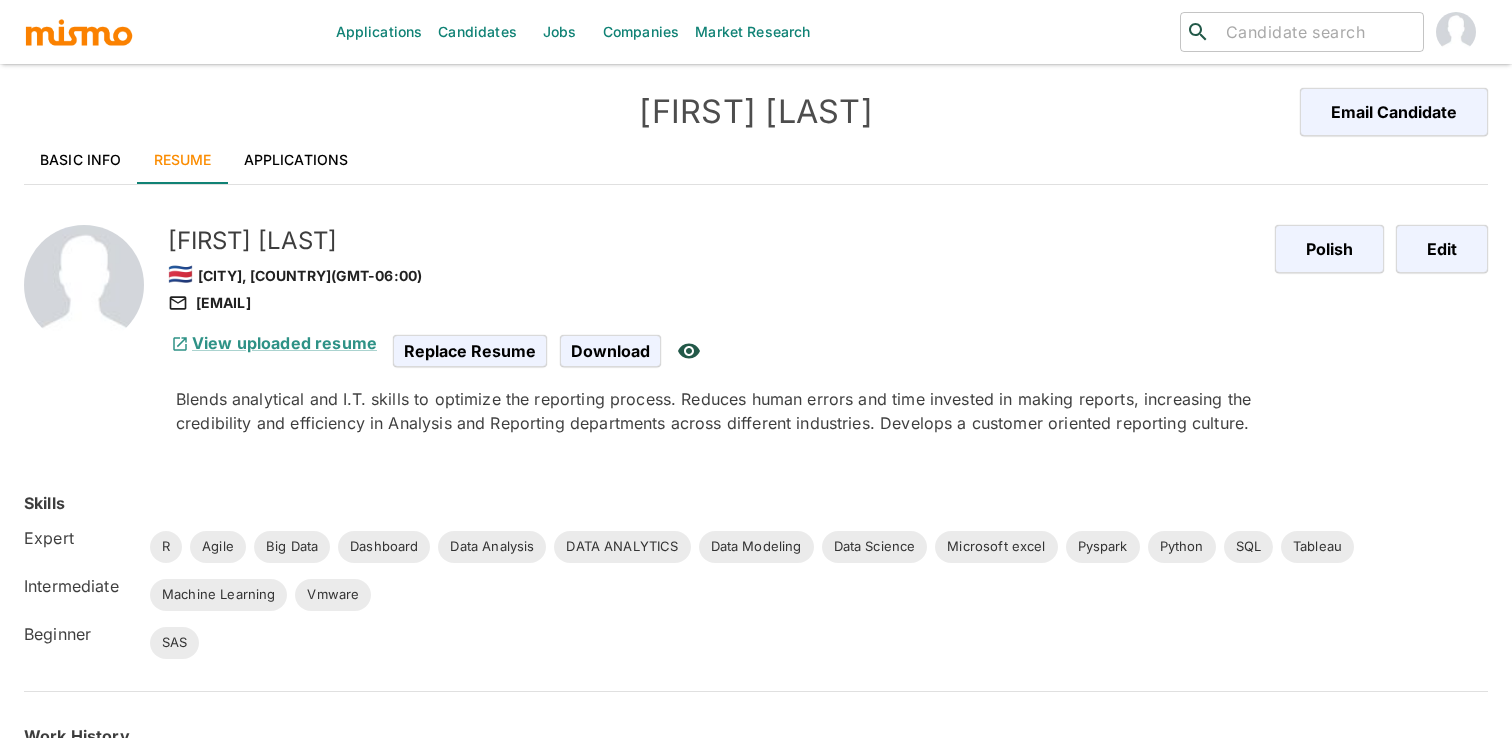 click on "Applications" at bounding box center (296, 160) 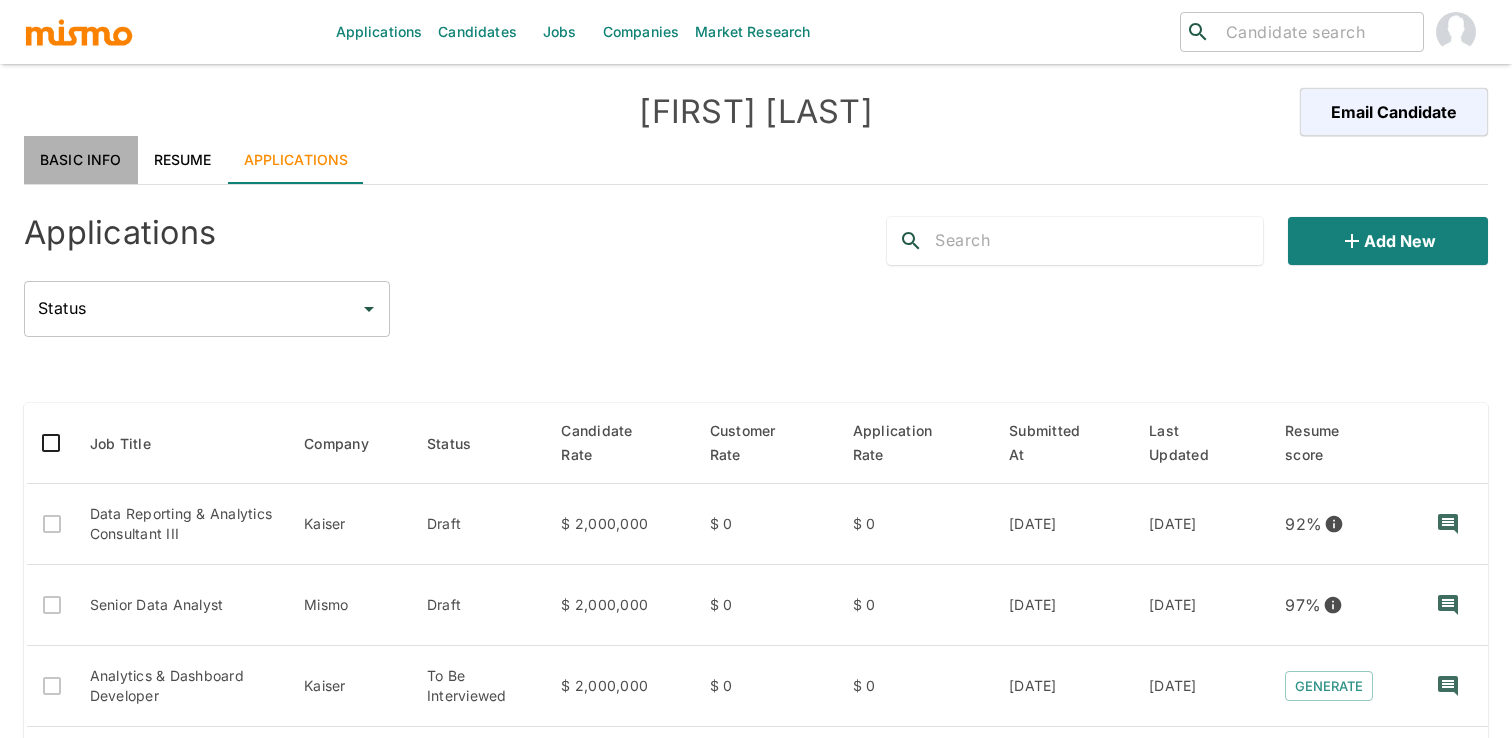 click on "Basic Info" at bounding box center (81, 160) 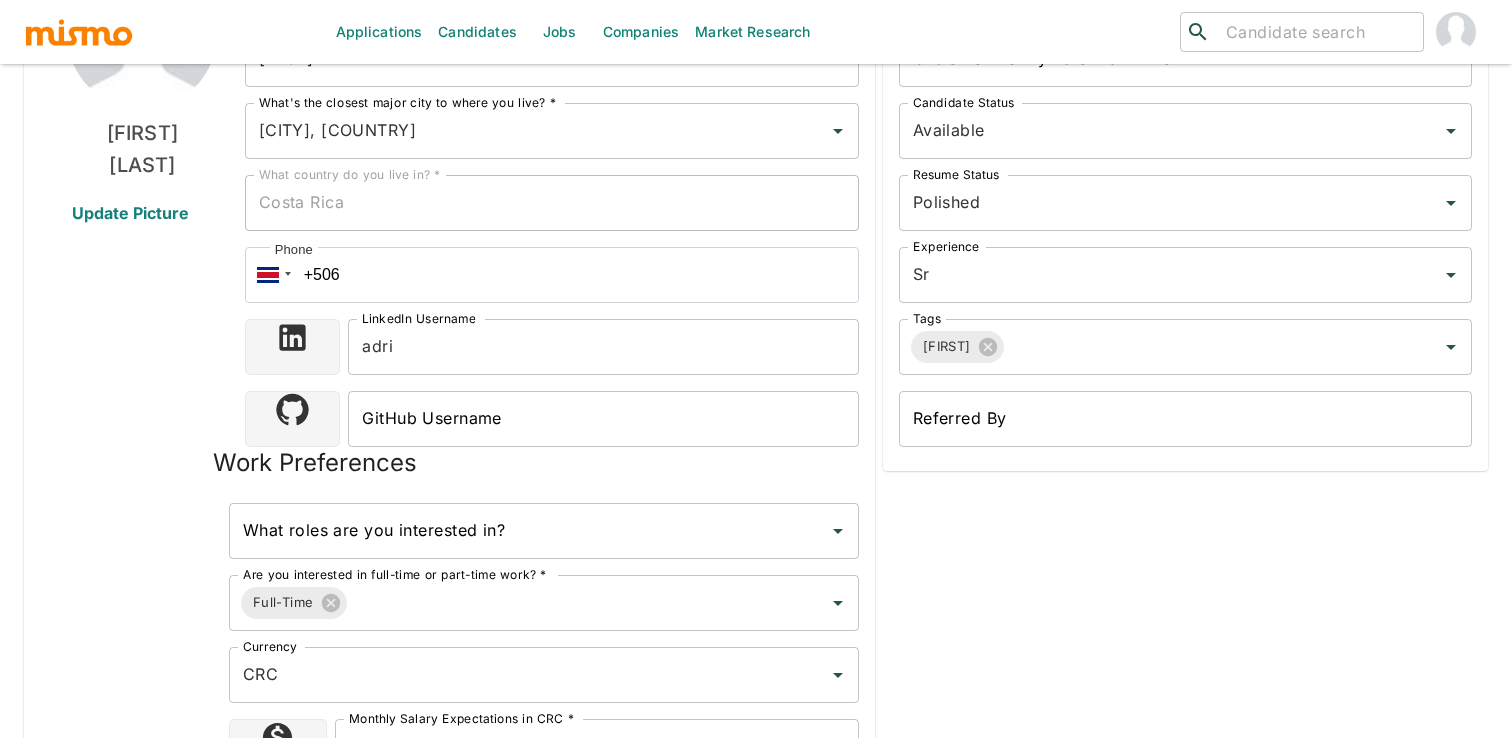 scroll, scrollTop: 0, scrollLeft: 0, axis: both 